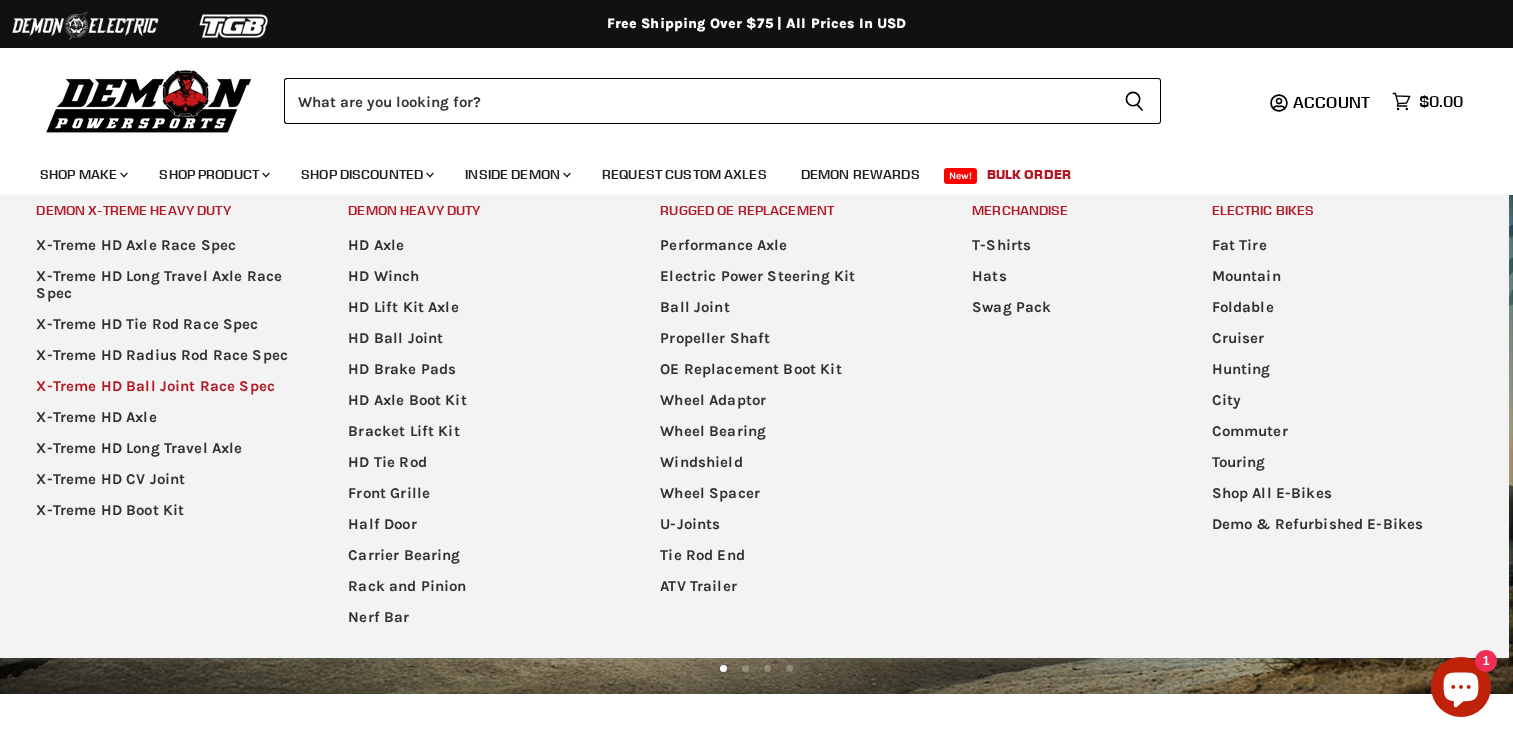 scroll, scrollTop: 0, scrollLeft: 0, axis: both 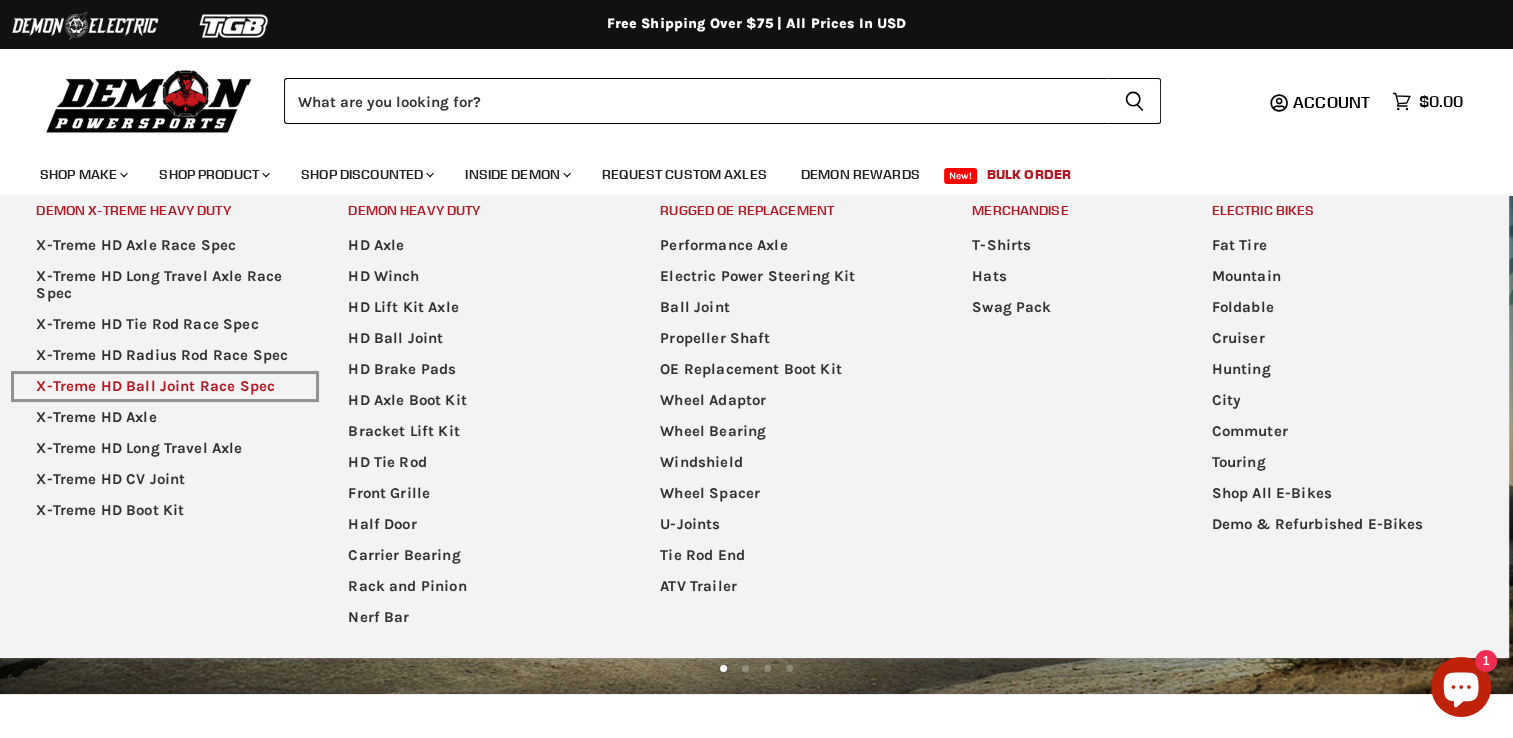 click on "X-Treme HD Ball Joint Race Spec" at bounding box center (165, 386) 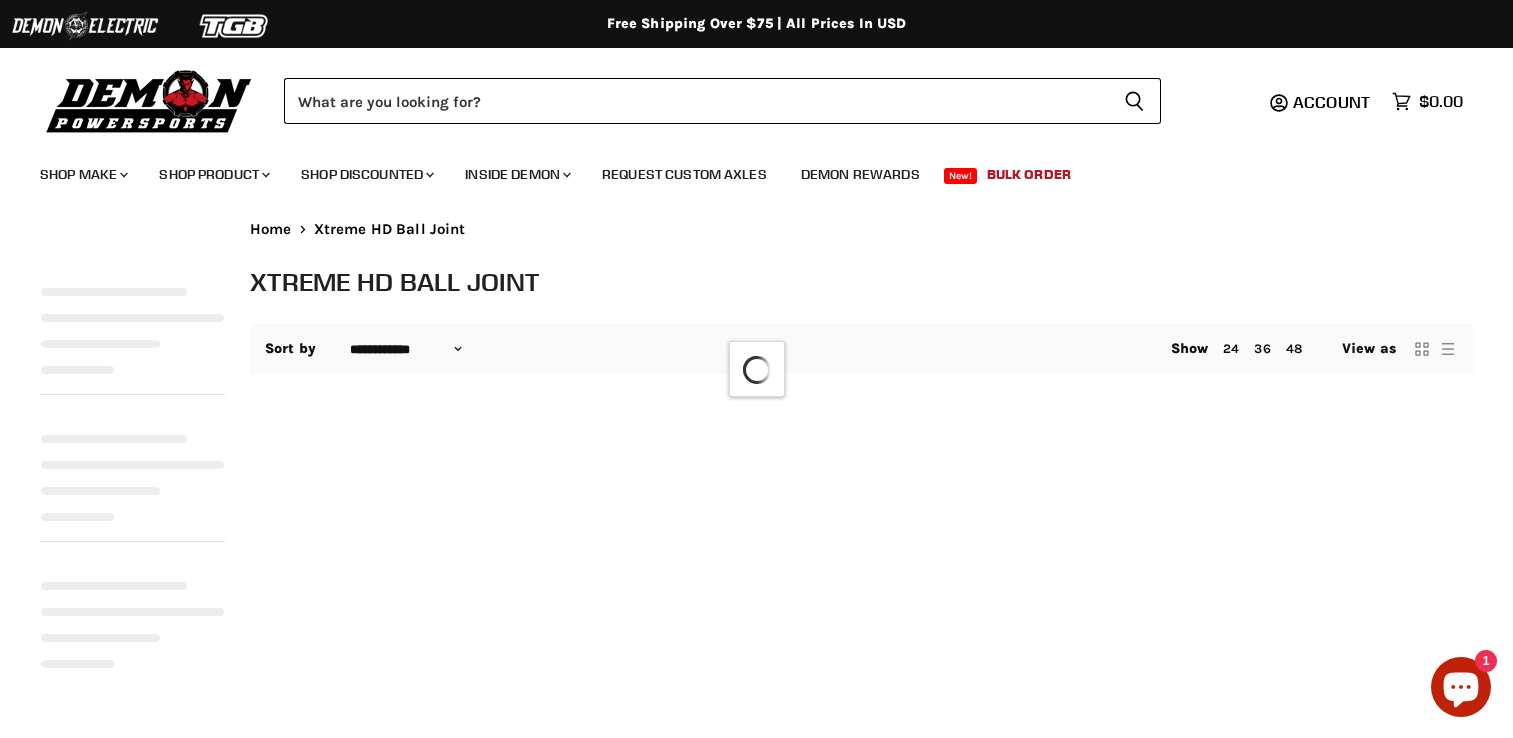 select on "**********" 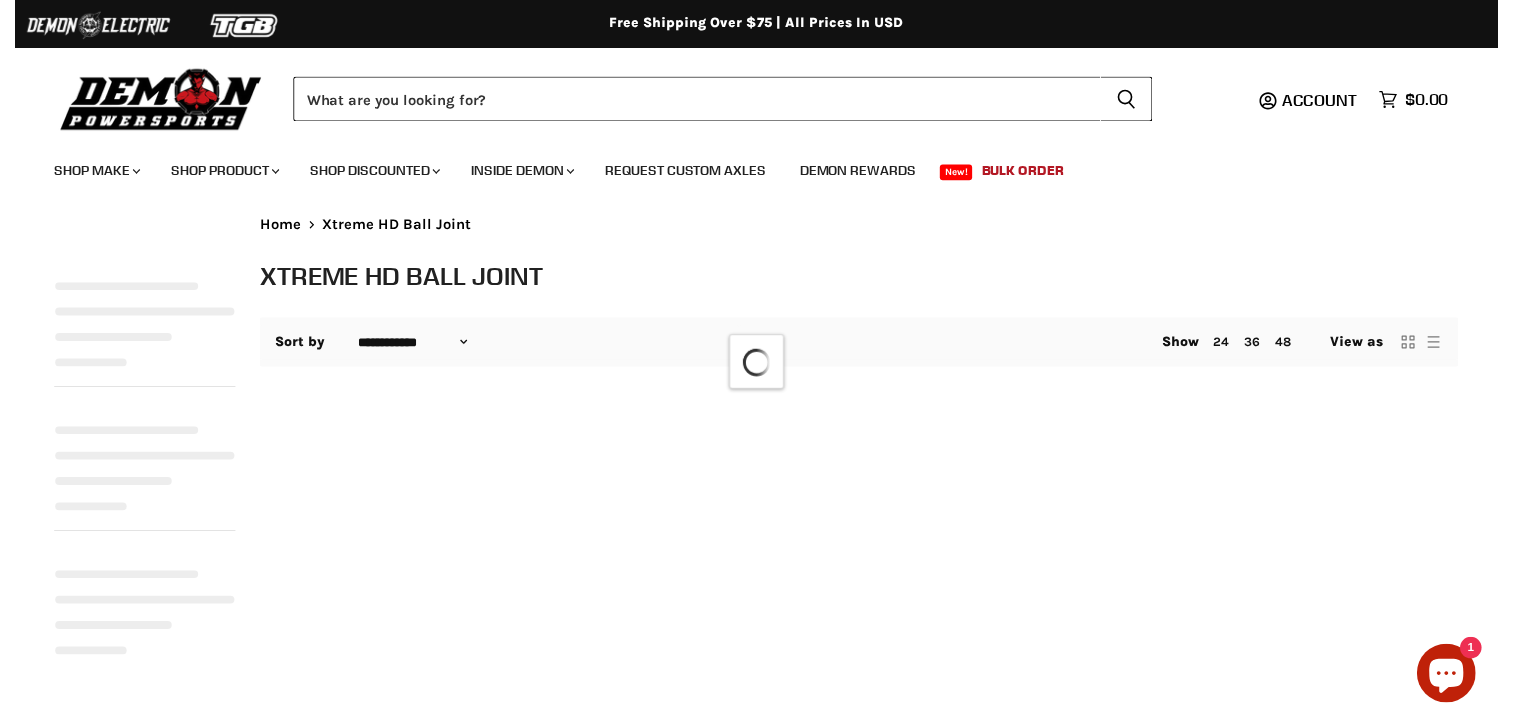 scroll, scrollTop: 0, scrollLeft: 0, axis: both 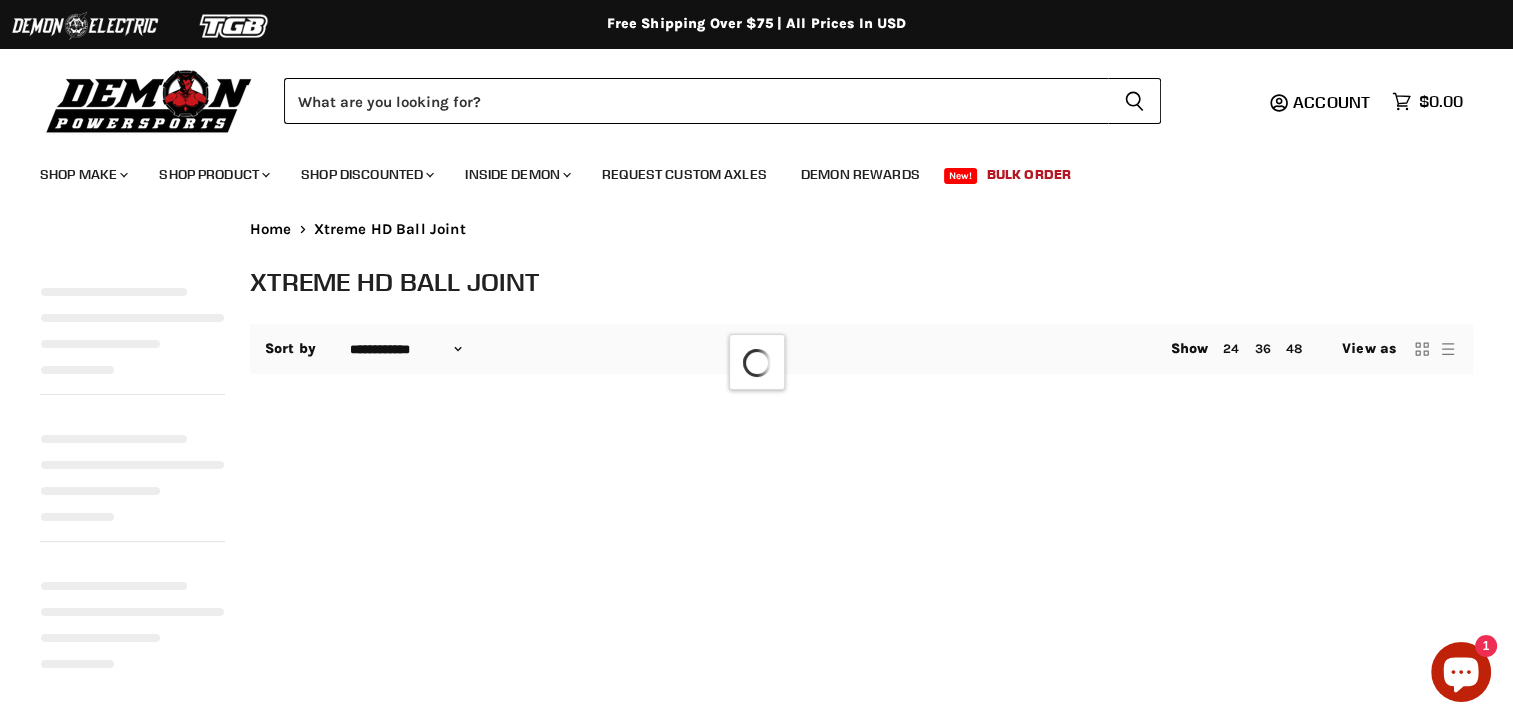 select on "**********" 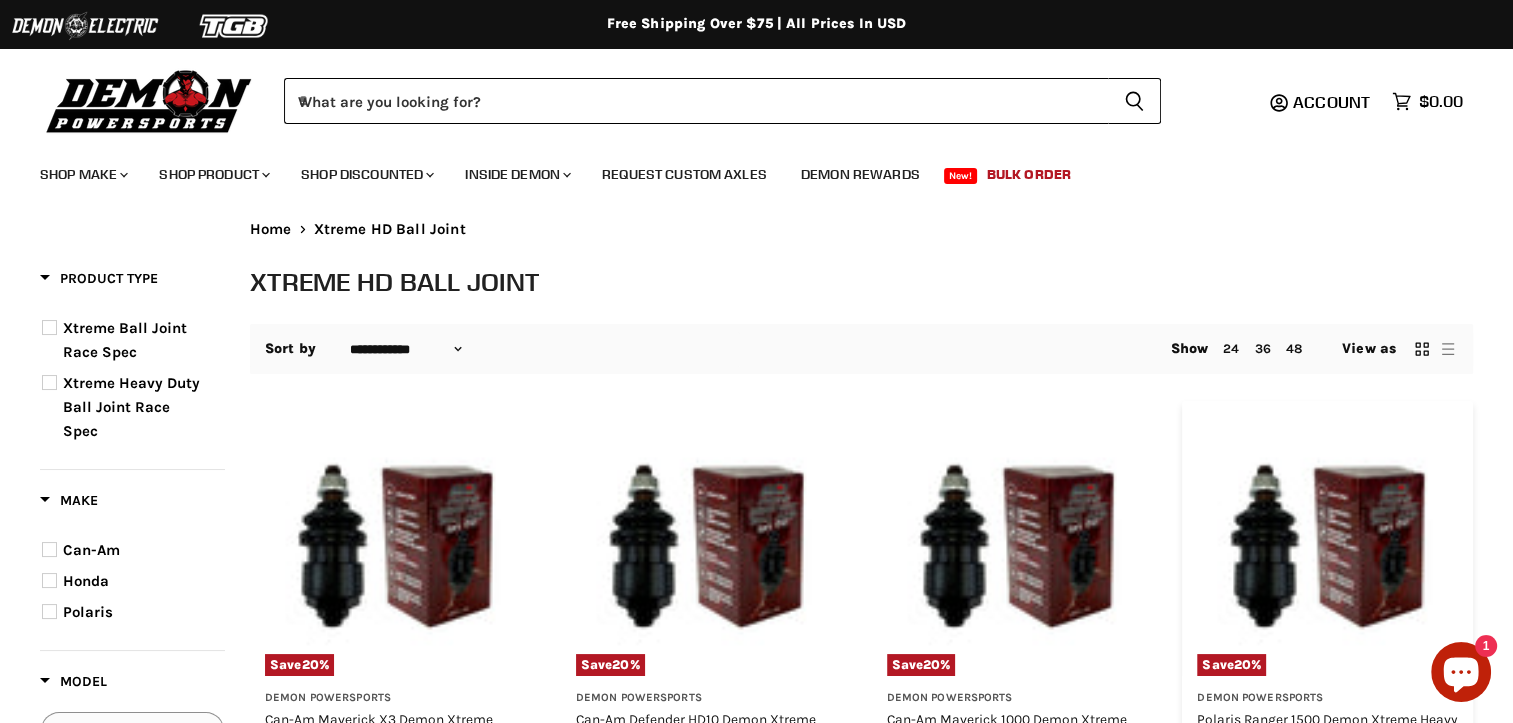 scroll, scrollTop: 100, scrollLeft: 0, axis: vertical 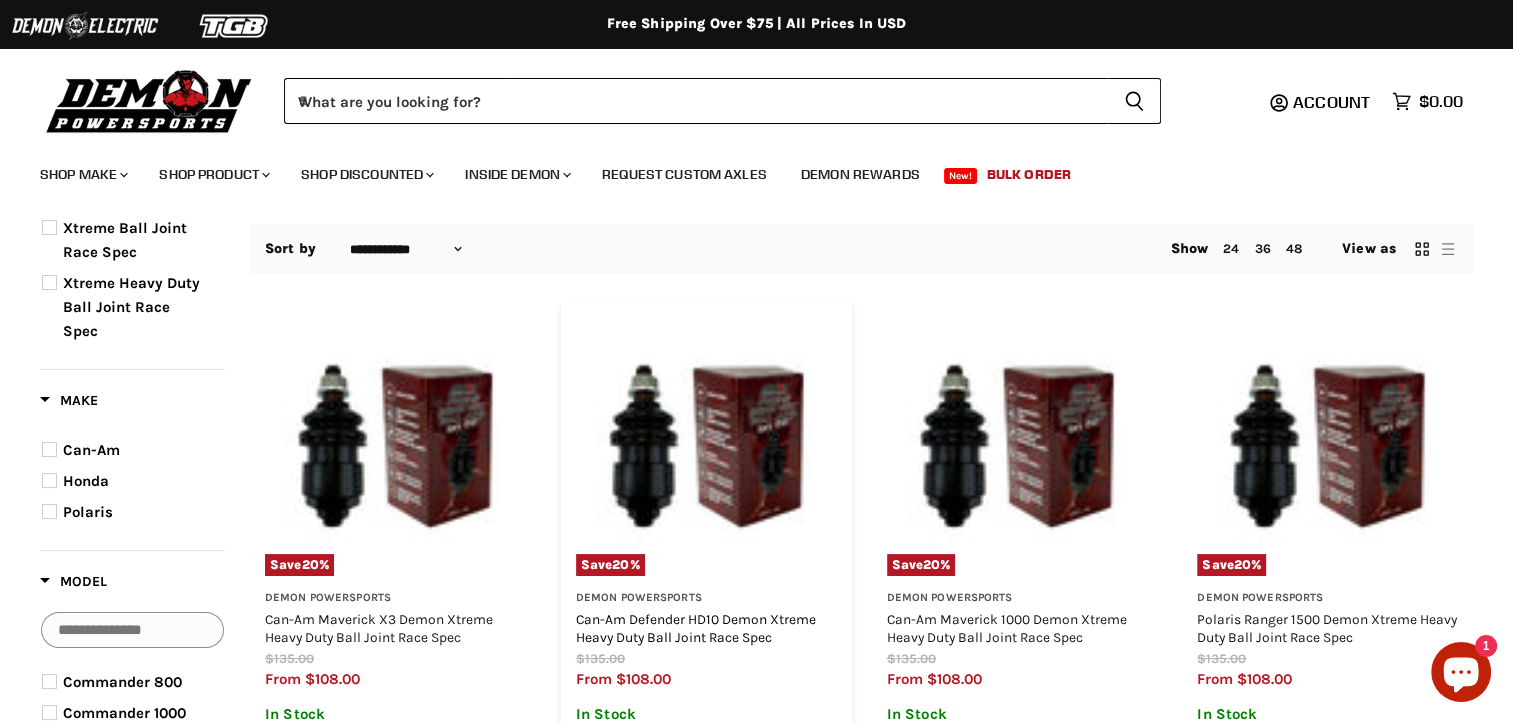 click on "Can-Am Defender HD10 Demon Xtreme Heavy Duty Ball Joint Race Spec" at bounding box center (696, 628) 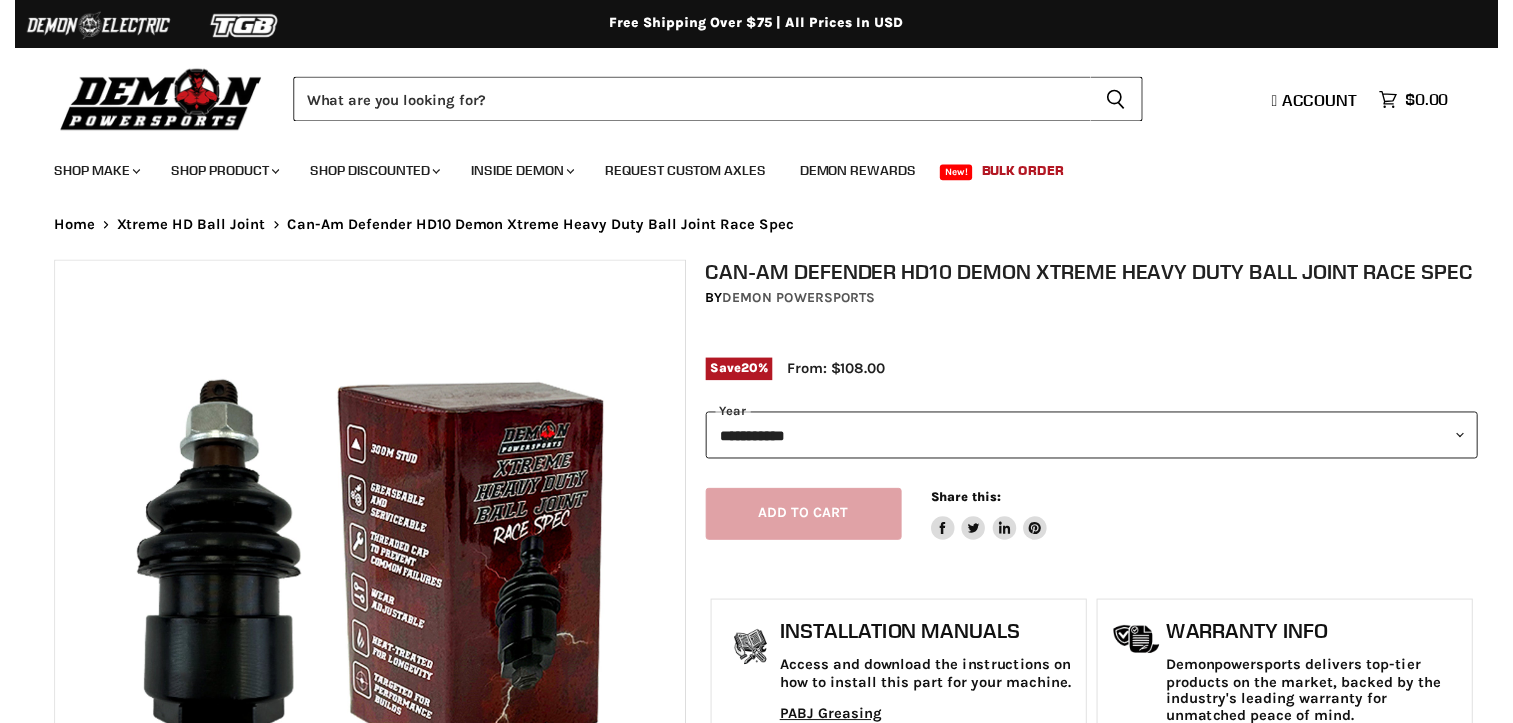 scroll, scrollTop: 0, scrollLeft: 0, axis: both 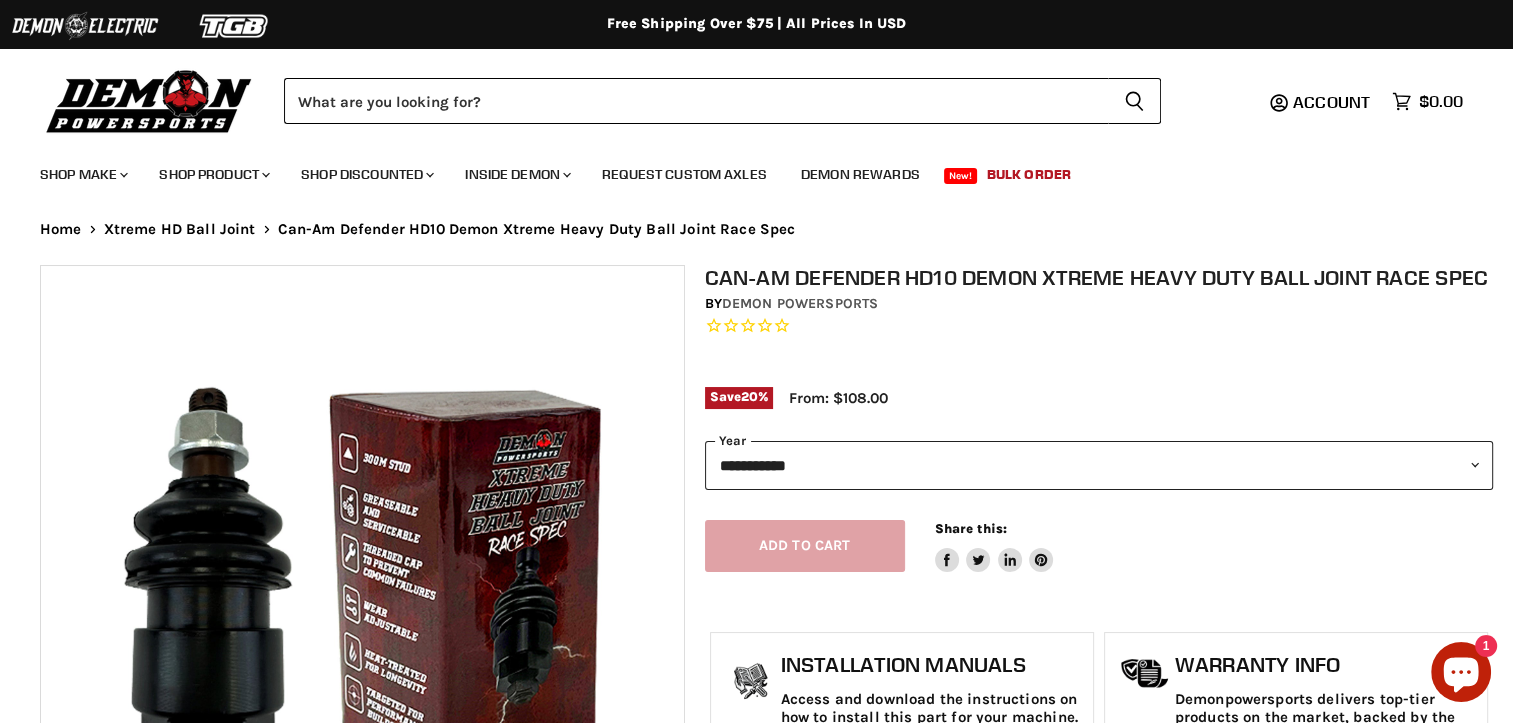click on "**********" at bounding box center (1099, 465) 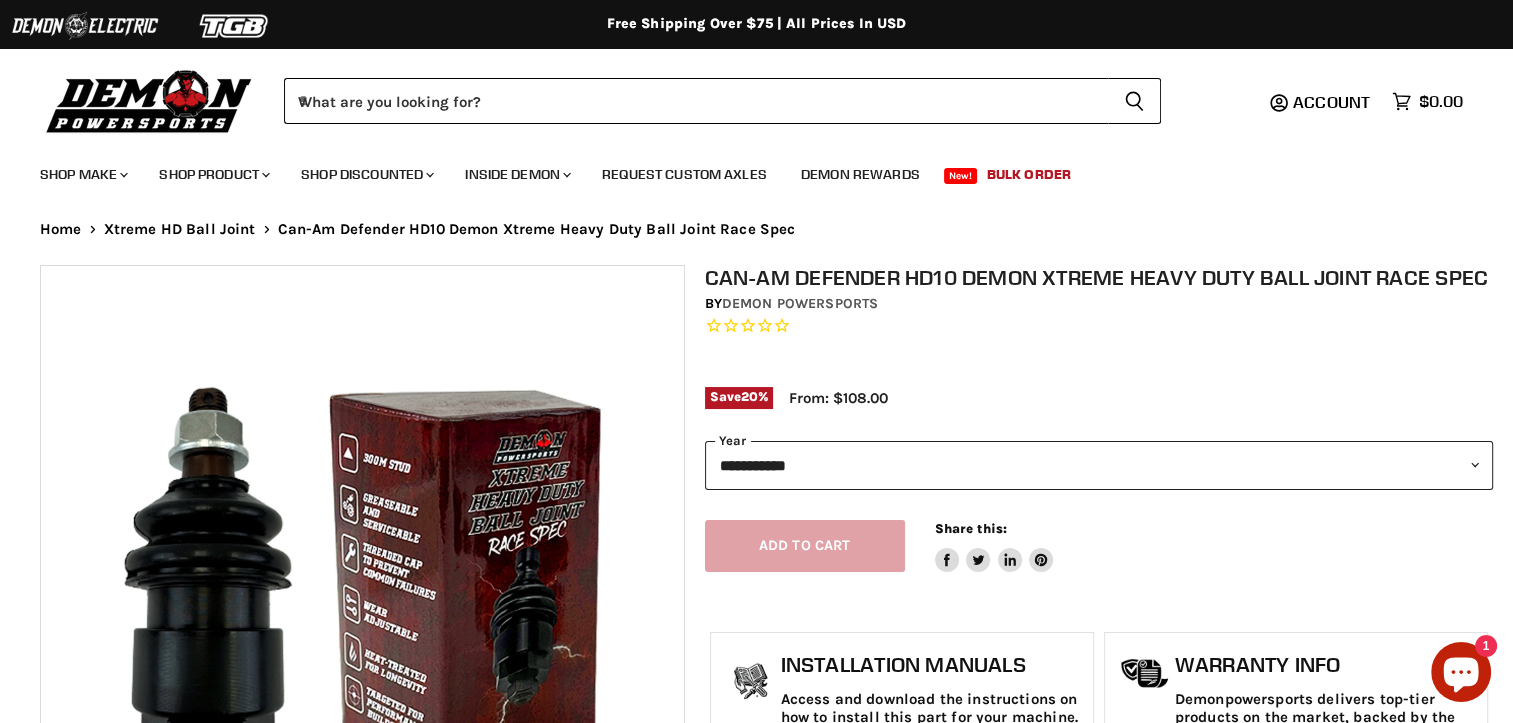 scroll, scrollTop: 0, scrollLeft: 0, axis: both 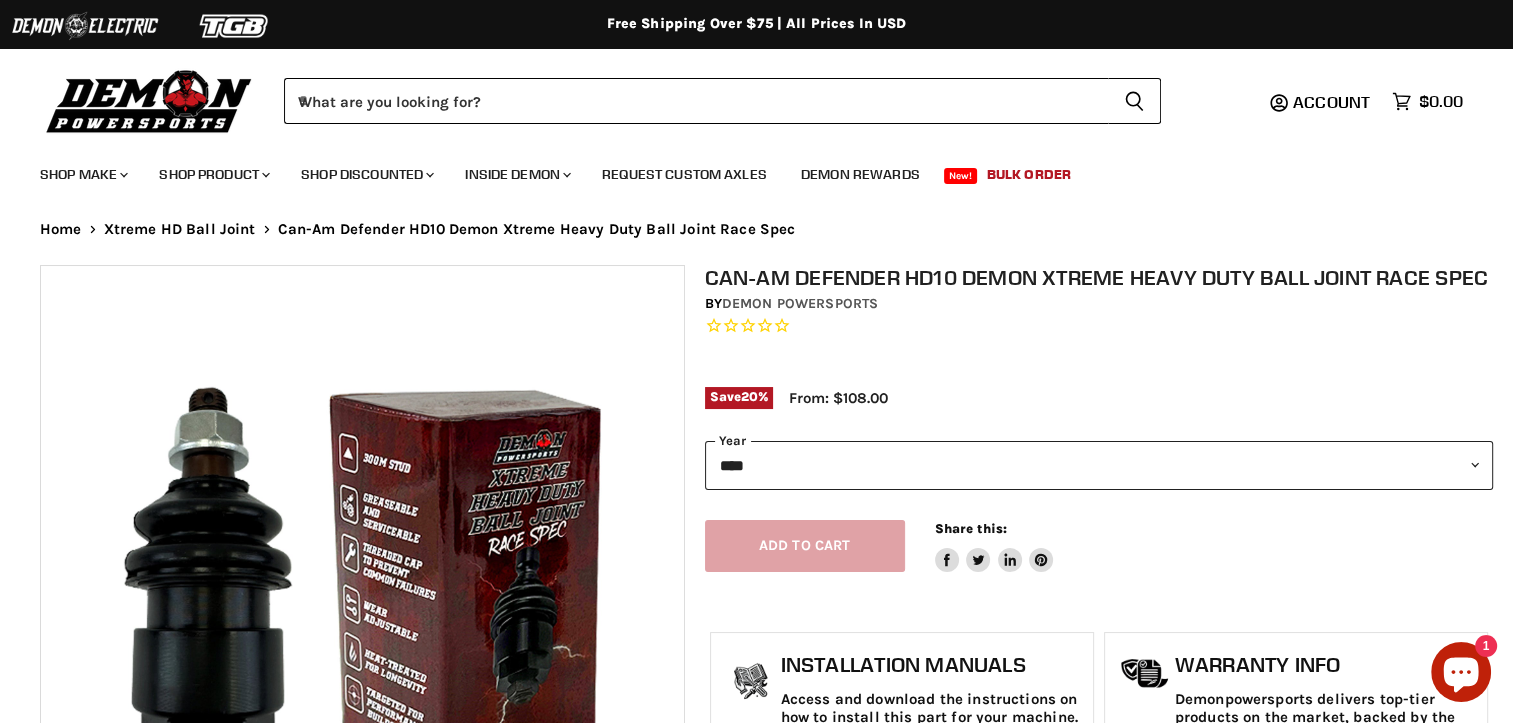 click on "**********" at bounding box center [1099, 465] 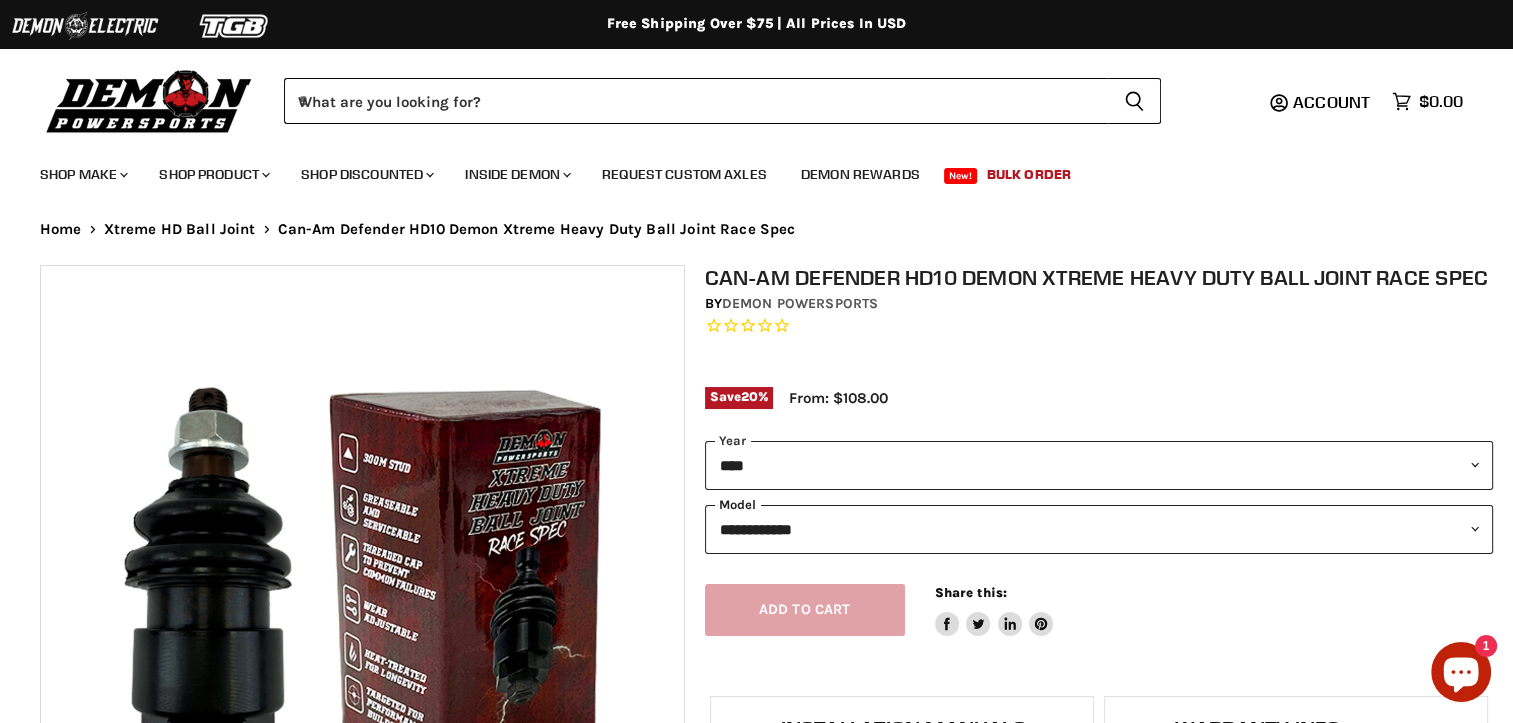 click on "**********" at bounding box center (1099, 529) 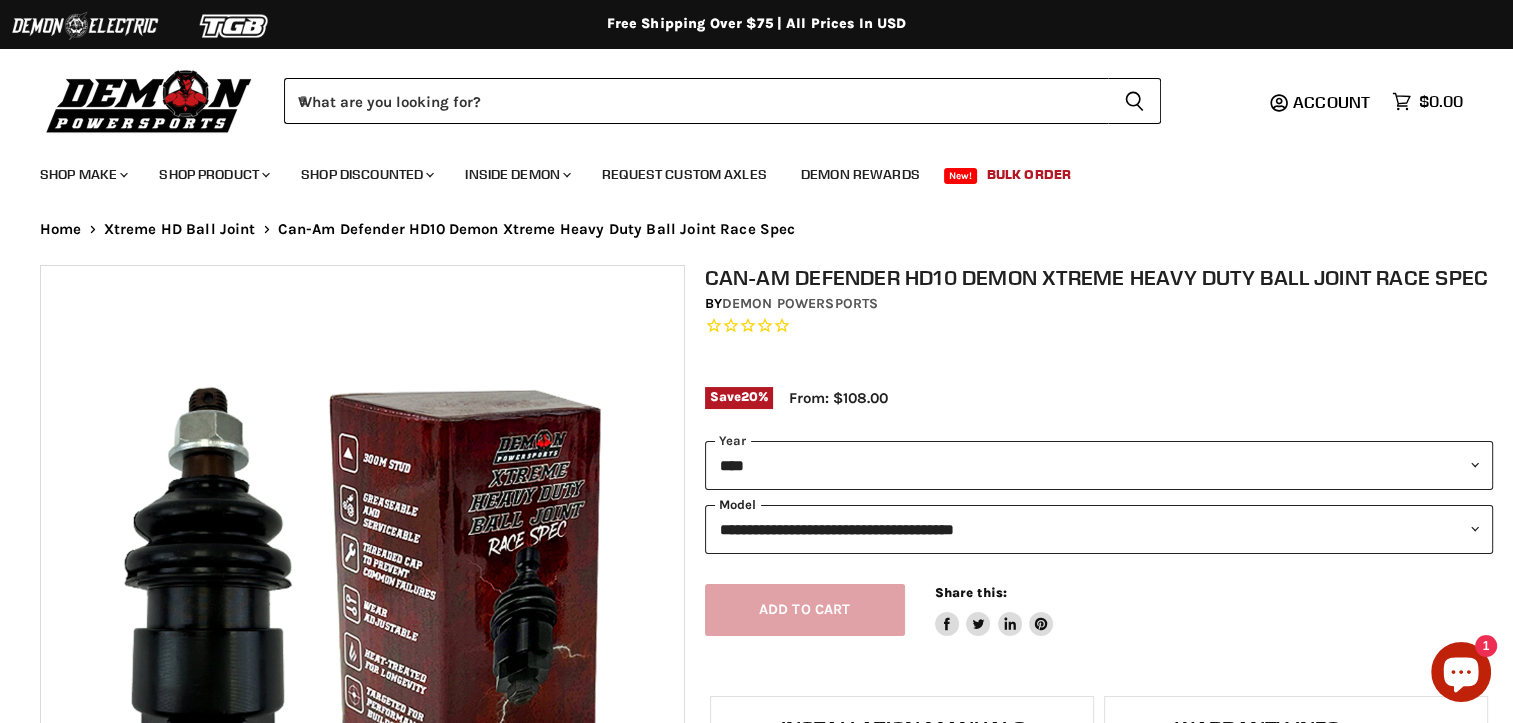 click on "**********" at bounding box center [1099, 529] 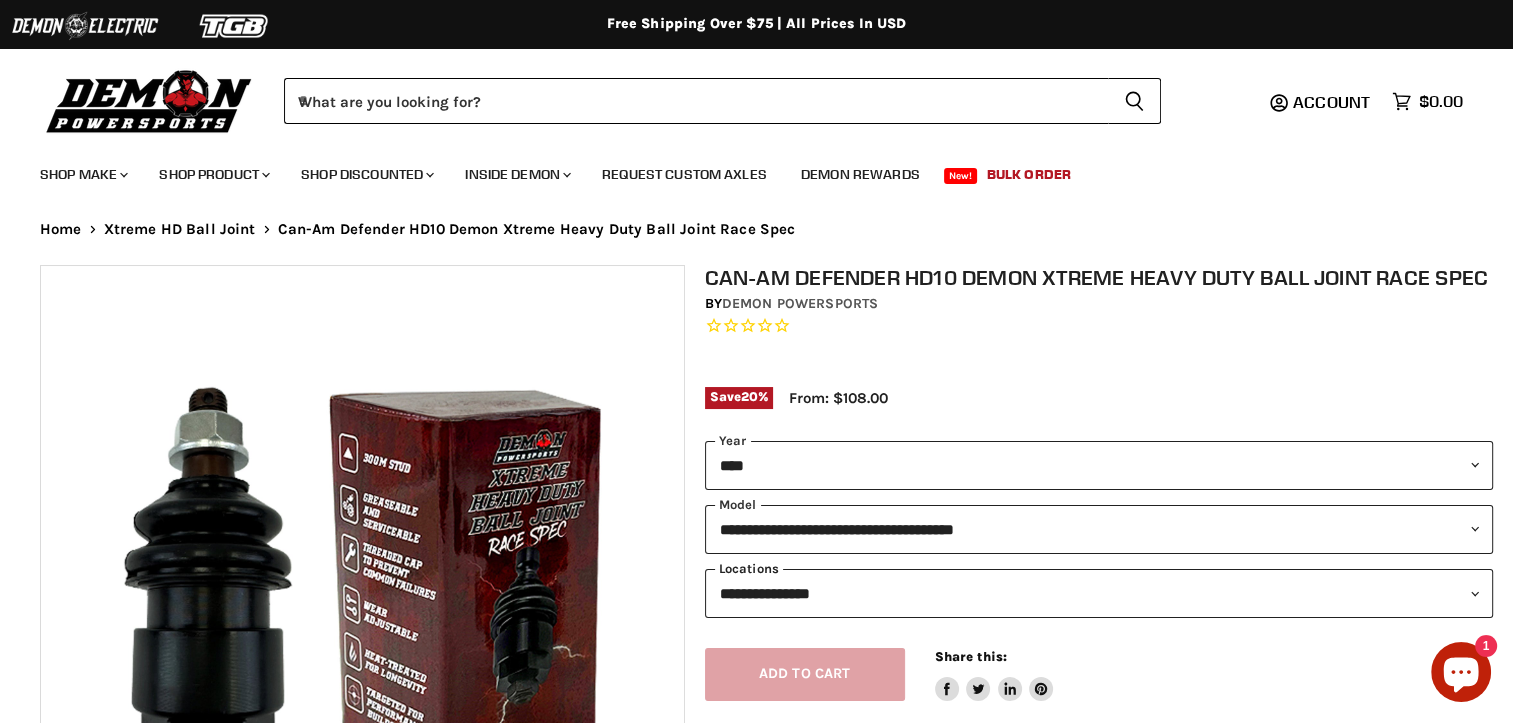 click on "**********" at bounding box center [1099, 593] 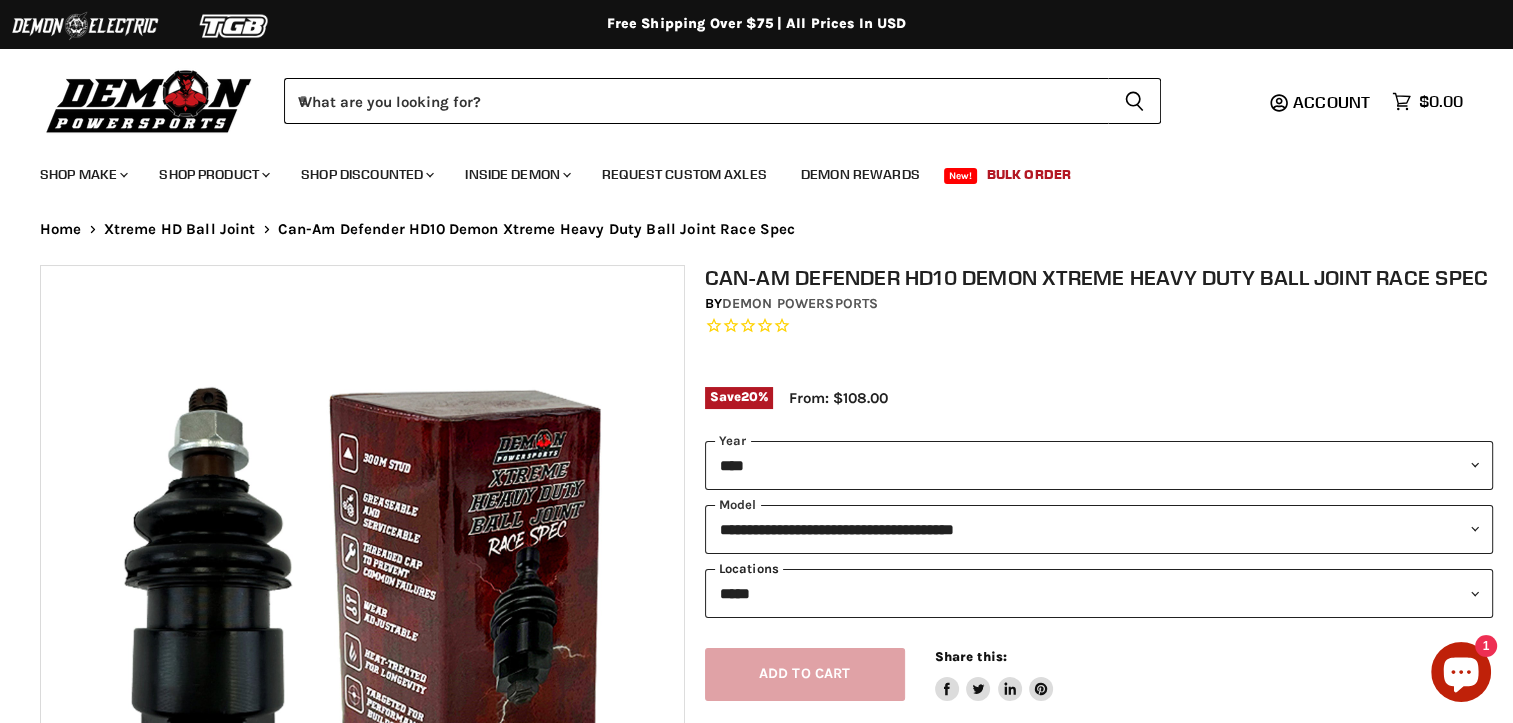 click on "**********" at bounding box center (1099, 593) 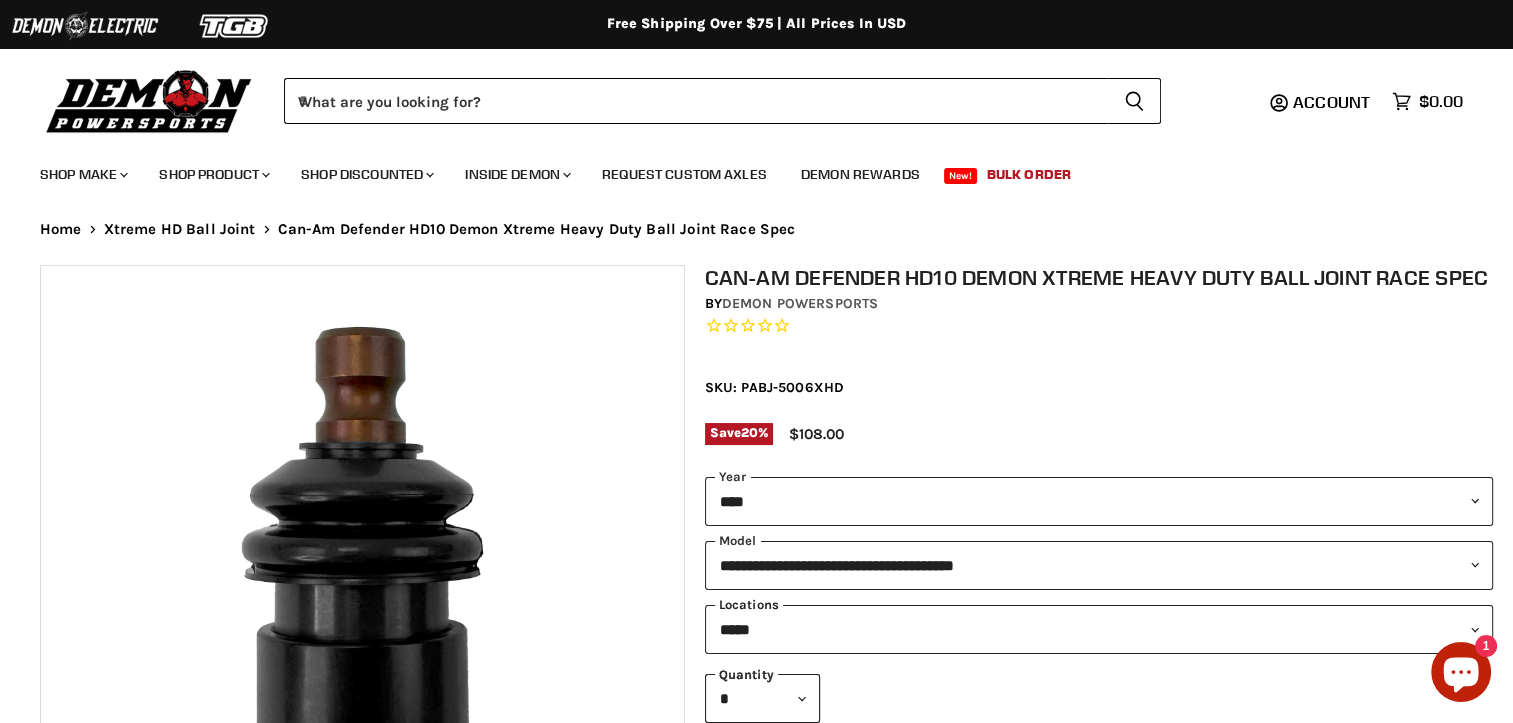 click on "**********" at bounding box center (1099, 629) 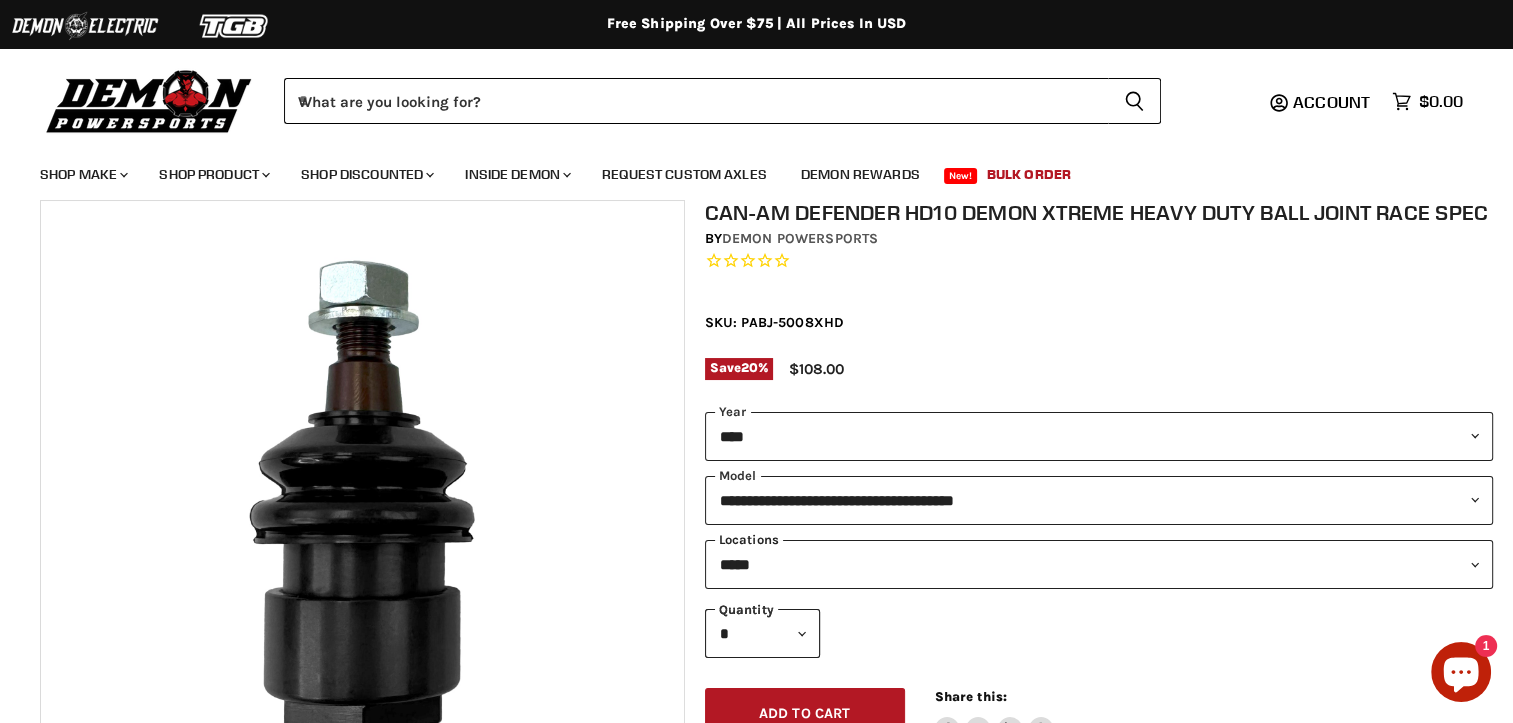 scroll, scrollTop: 100, scrollLeft: 0, axis: vertical 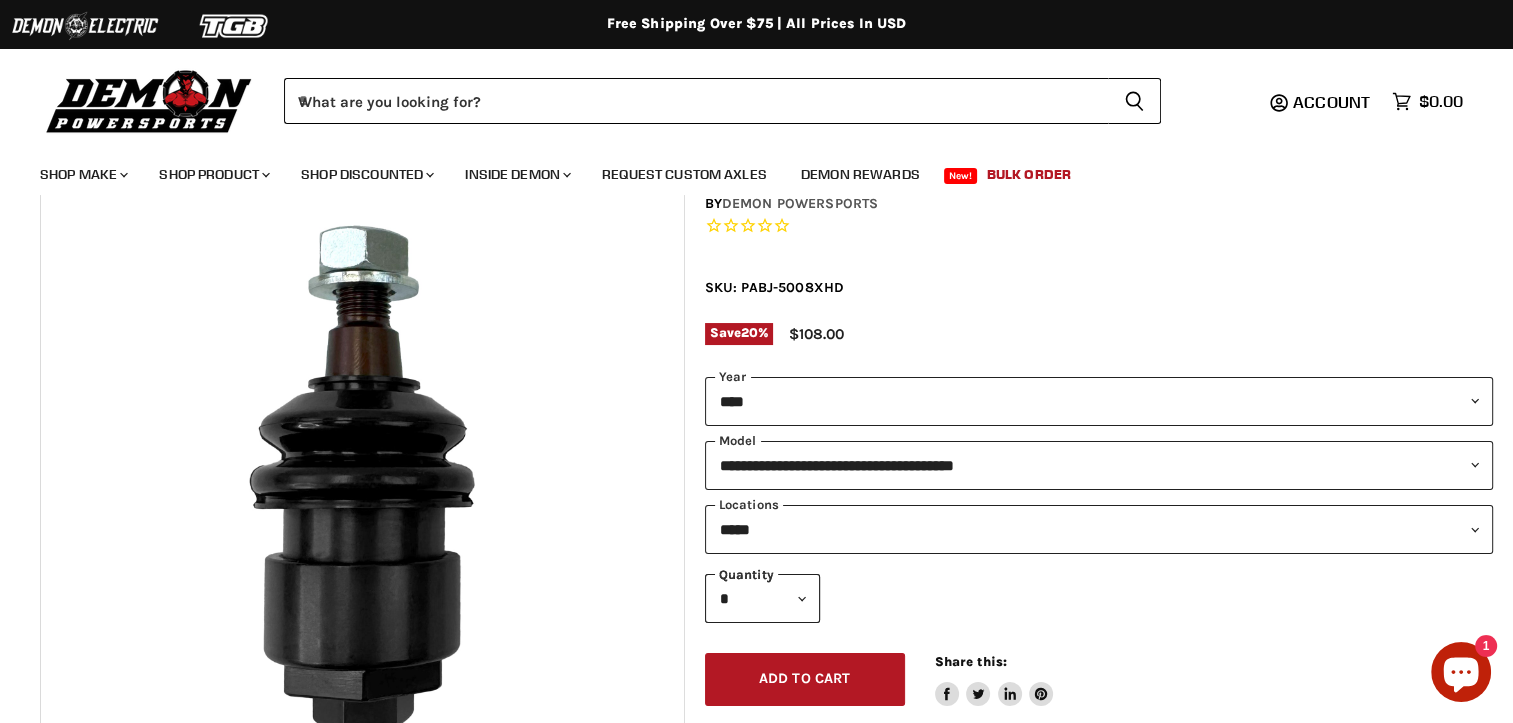 click on "SKU: PABJ-5008XHD" at bounding box center [1099, 287] 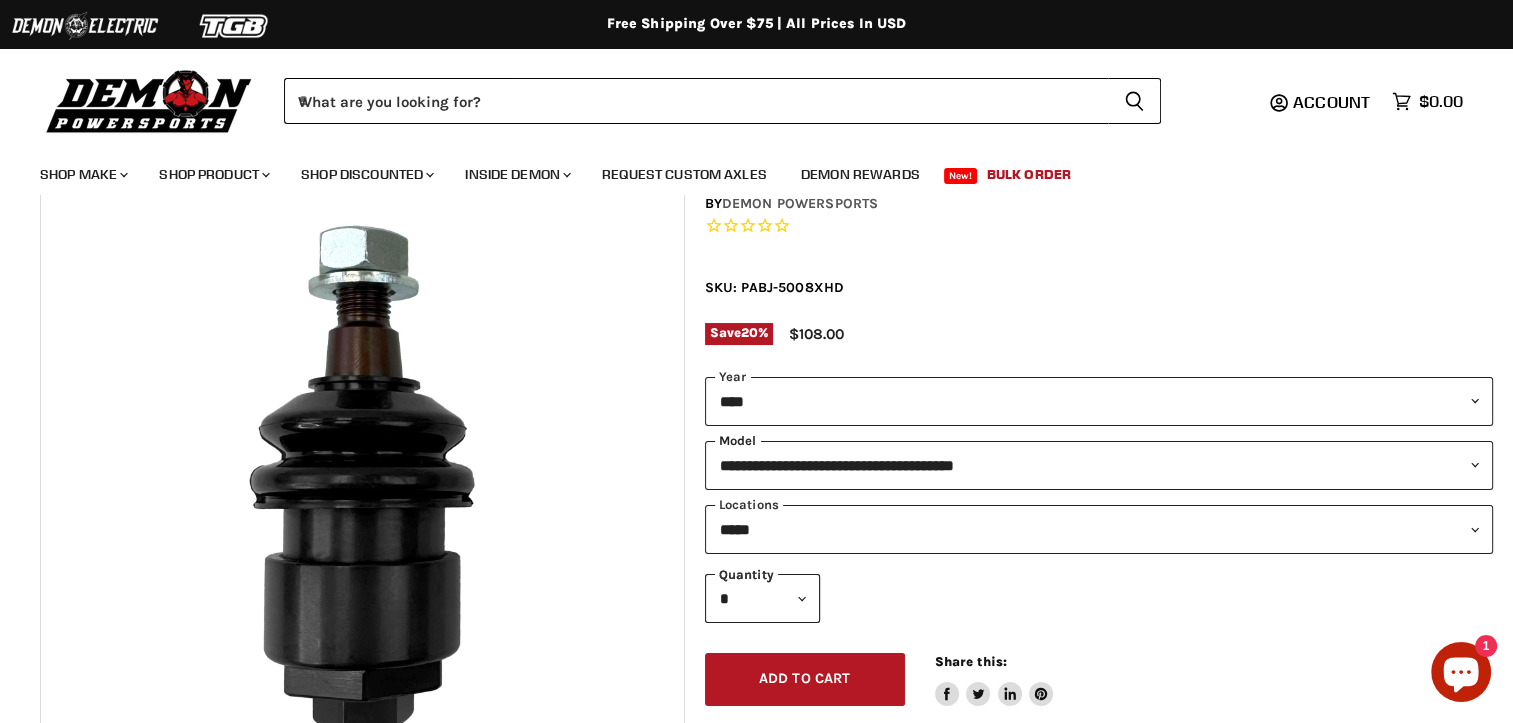 click on "**********" at bounding box center (1099, 465) 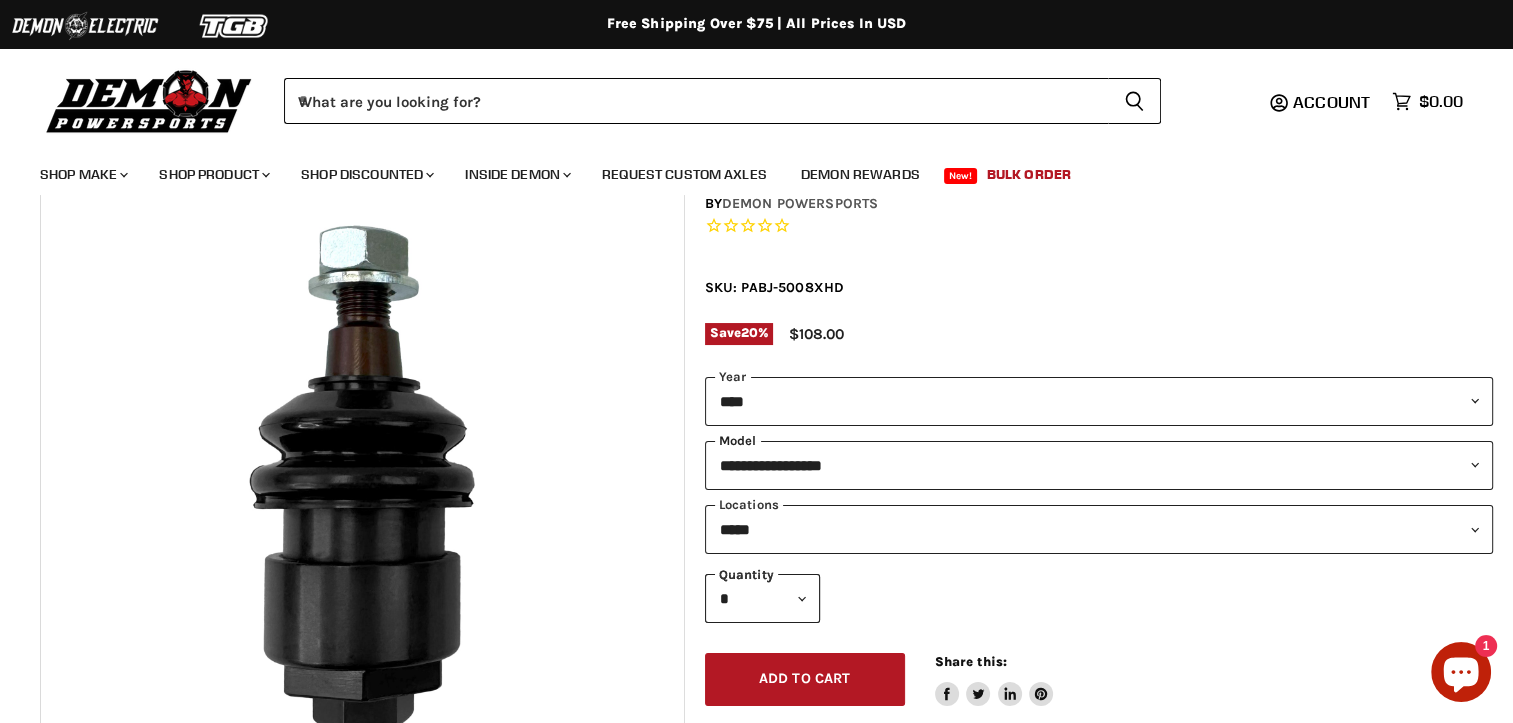 click on "**********" at bounding box center [1099, 465] 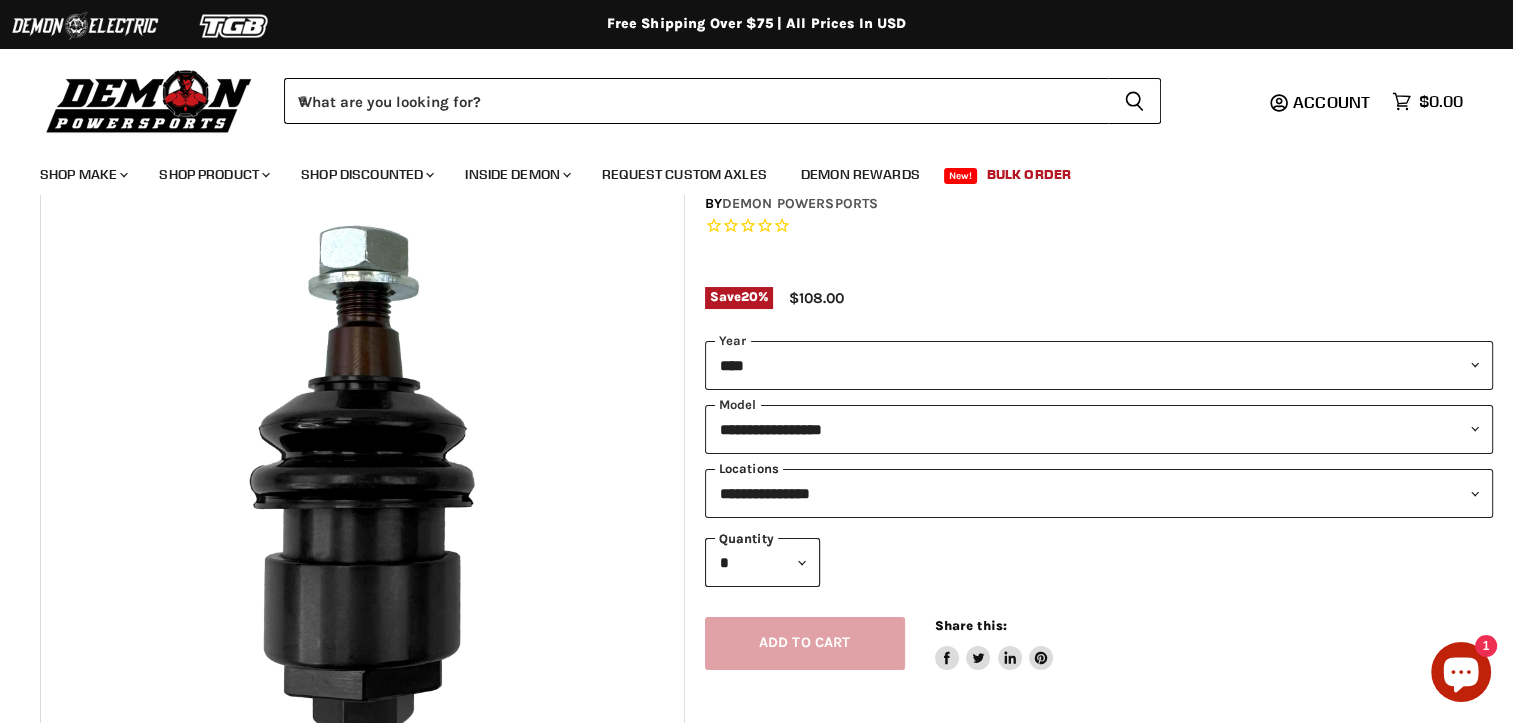click on "**********" at bounding box center (1099, 493) 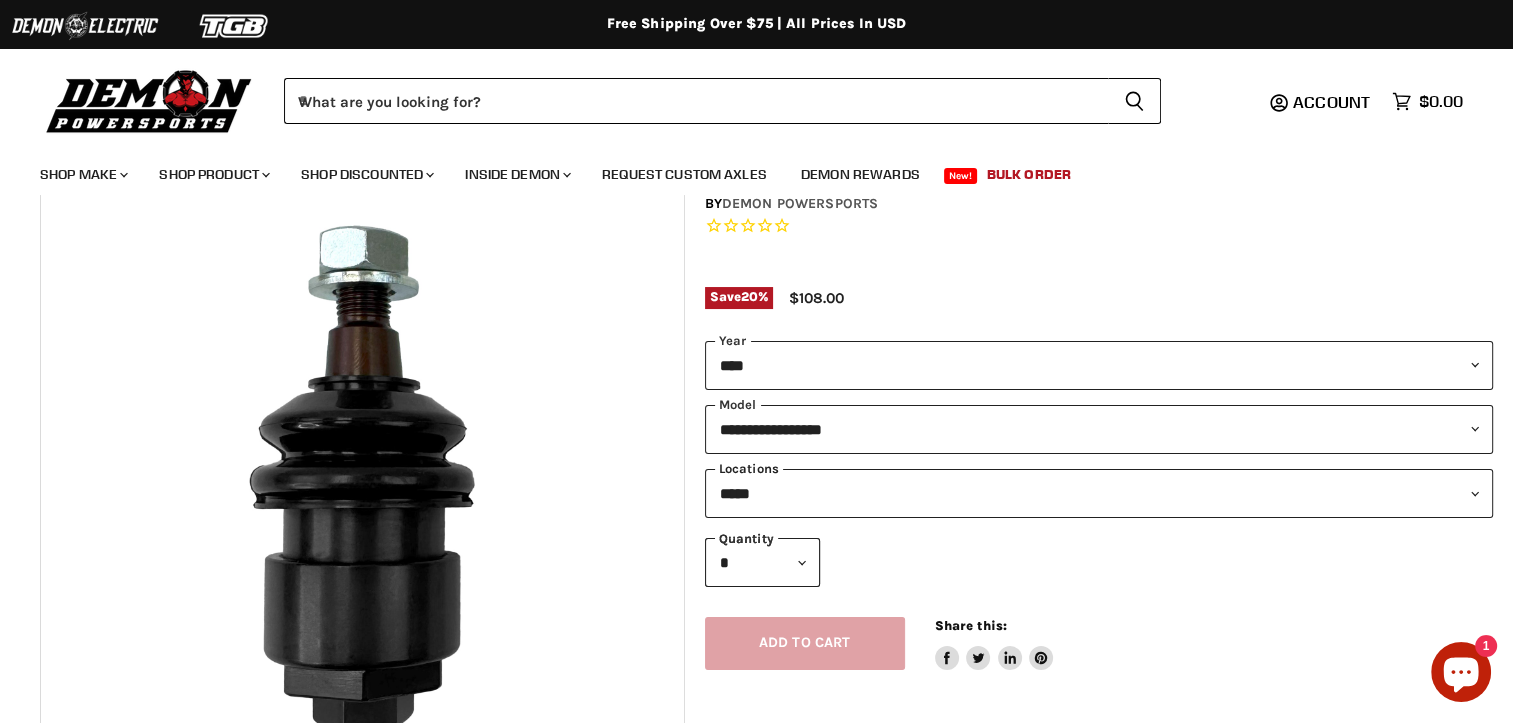click on "**********" at bounding box center (1099, 493) 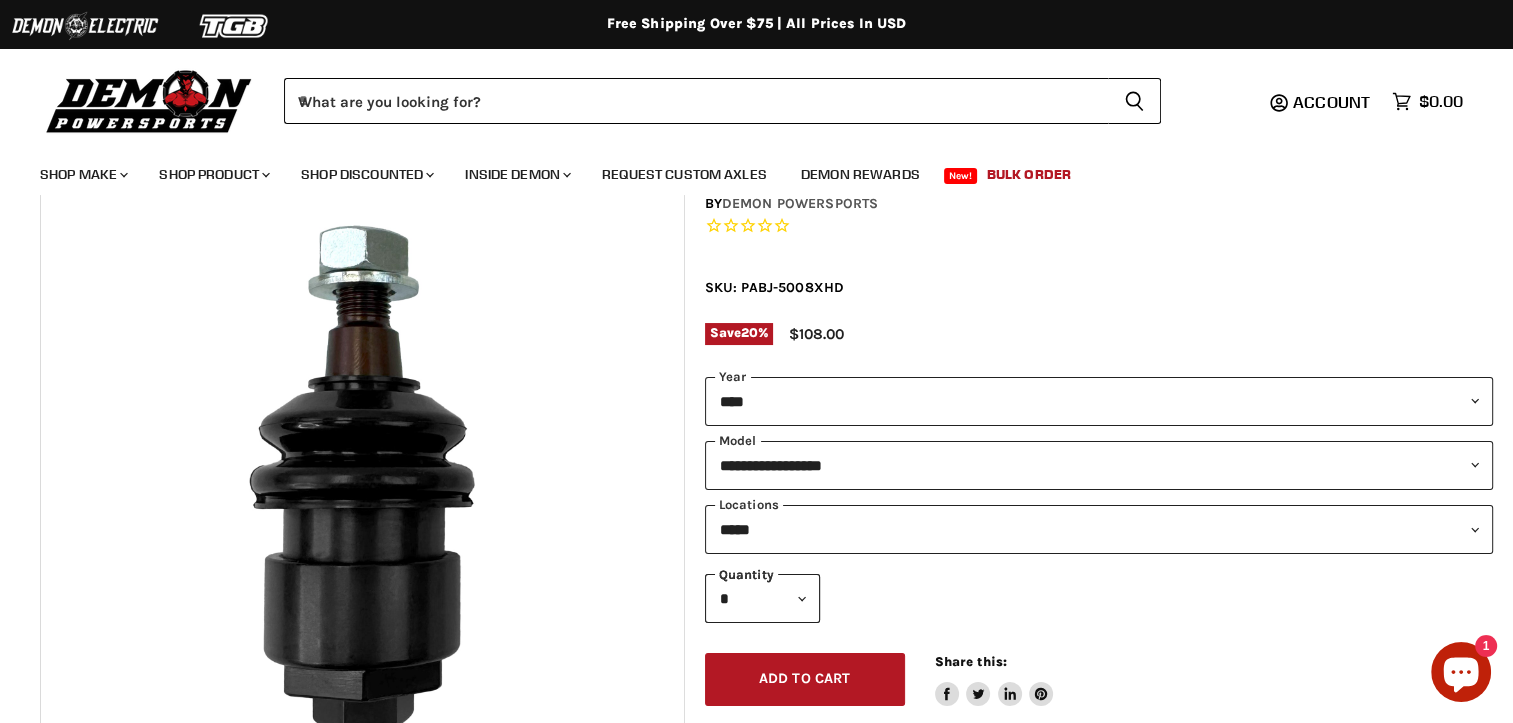 click on "*
*
*
*
*
*
*
*
*
***" at bounding box center (762, 598) 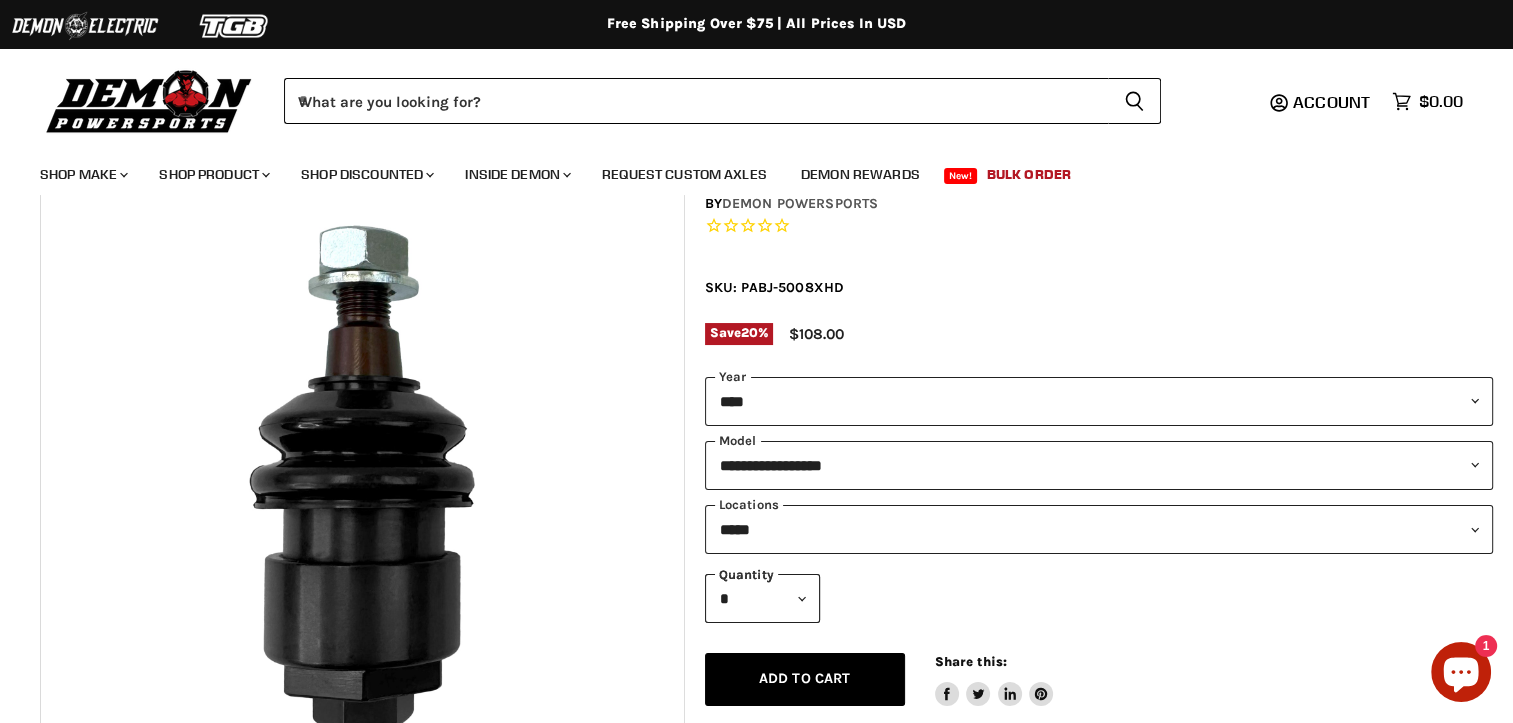 click on "Add to cart
Spinner icon" at bounding box center [805, 679] 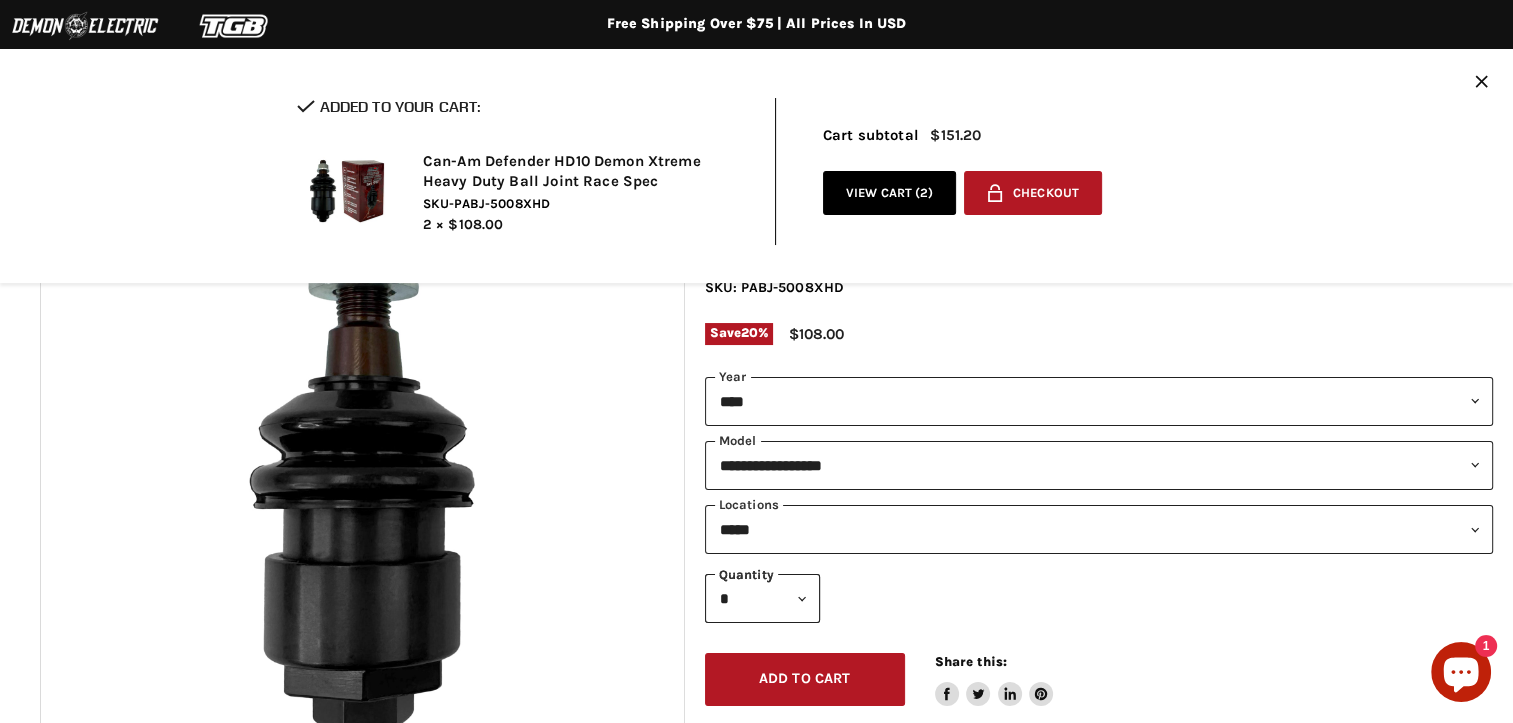 click on "Close icon" 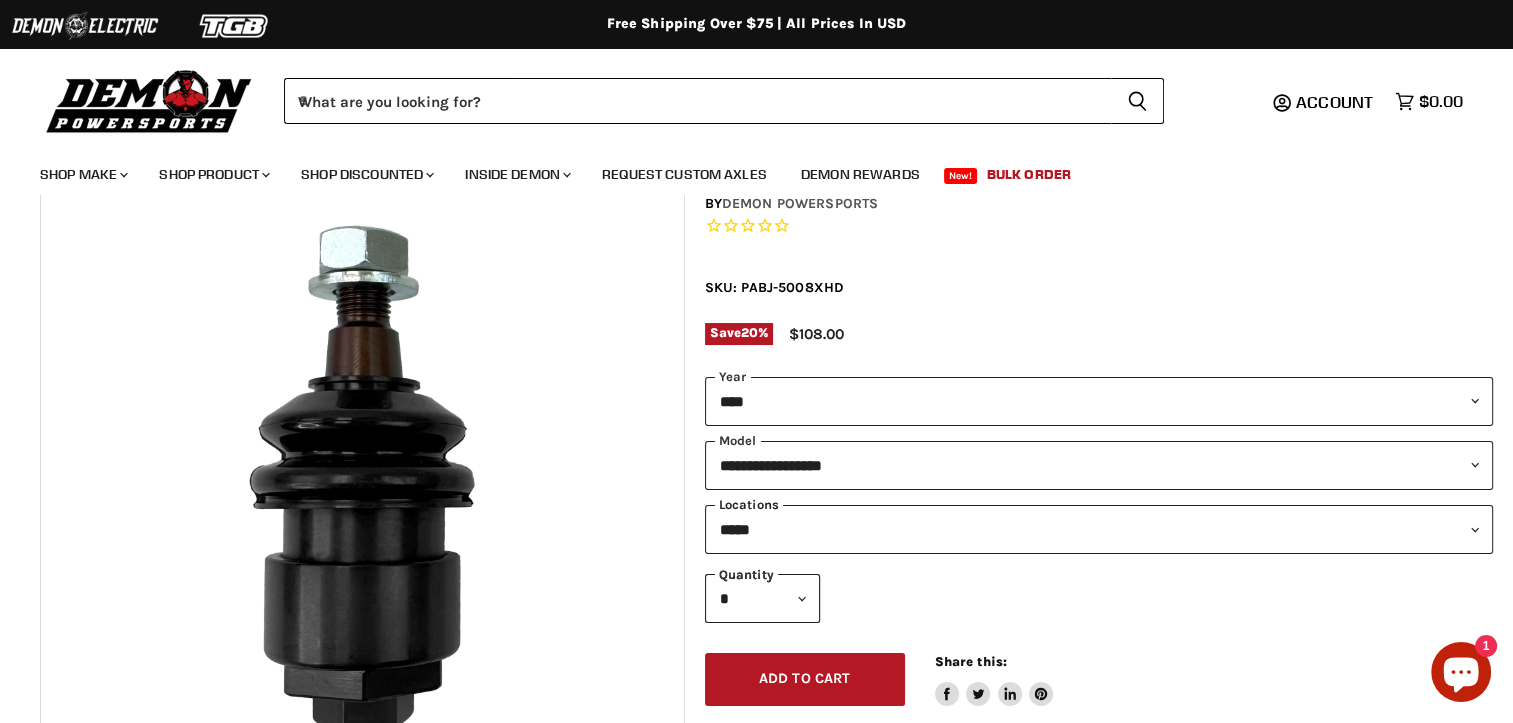 click on "**********" at bounding box center (1099, 529) 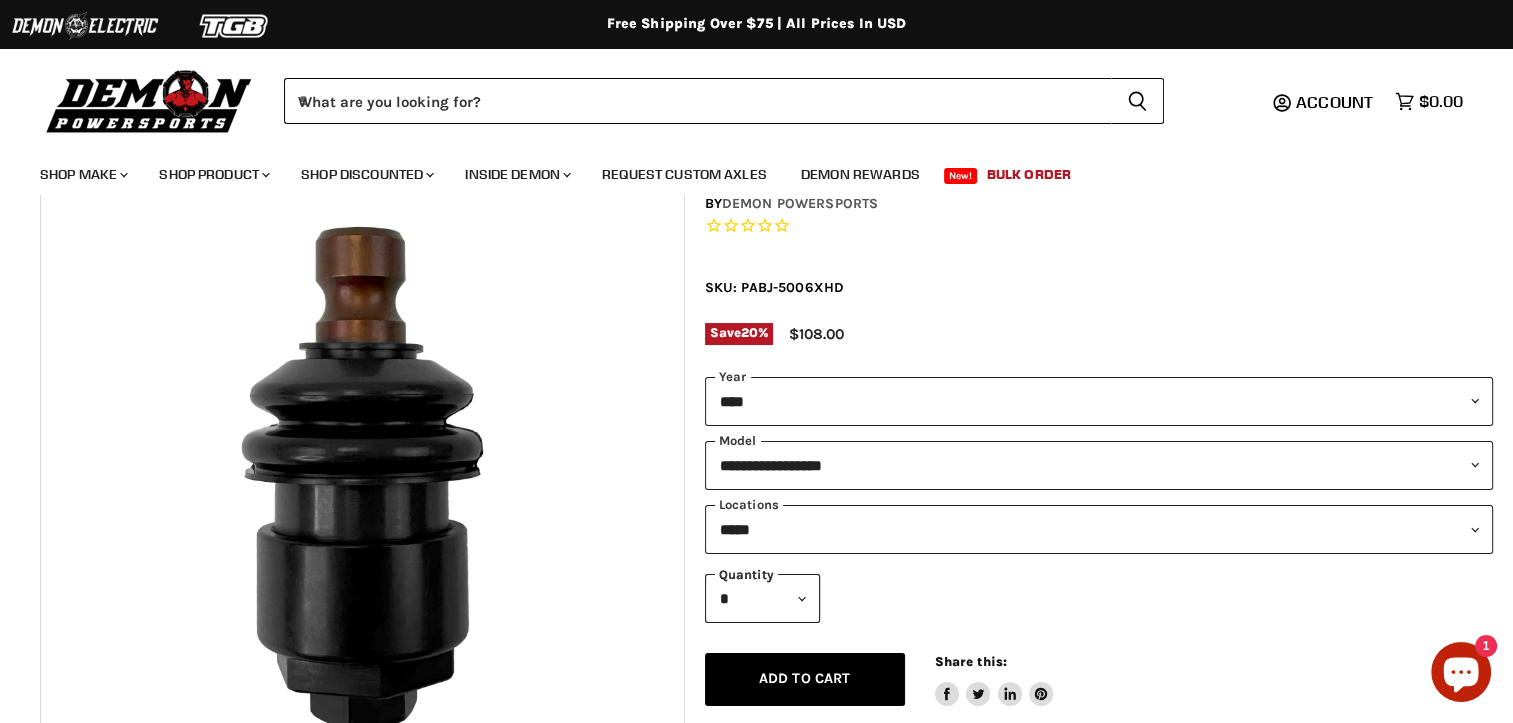 click on "Add to cart" at bounding box center (805, 678) 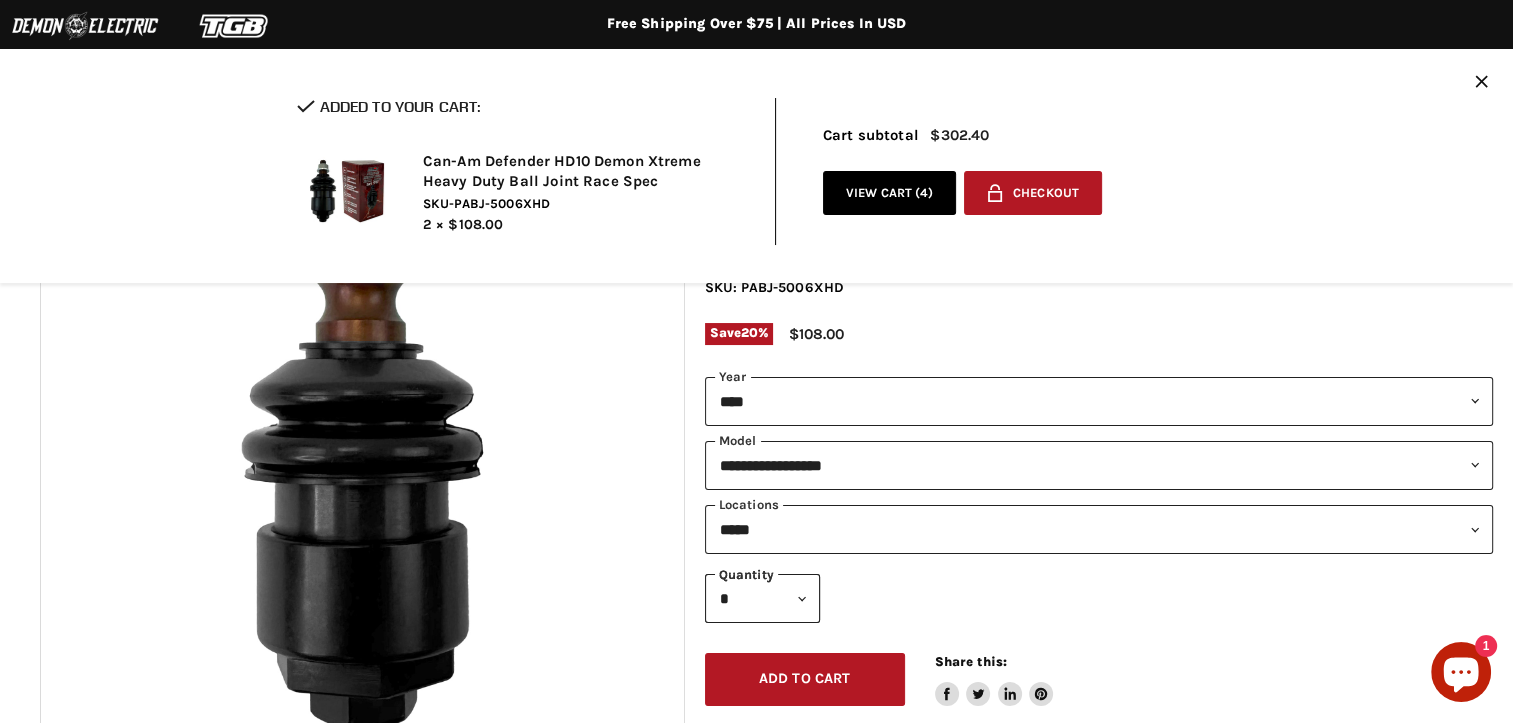 click on "View cart ( 4 )" at bounding box center [890, 193] 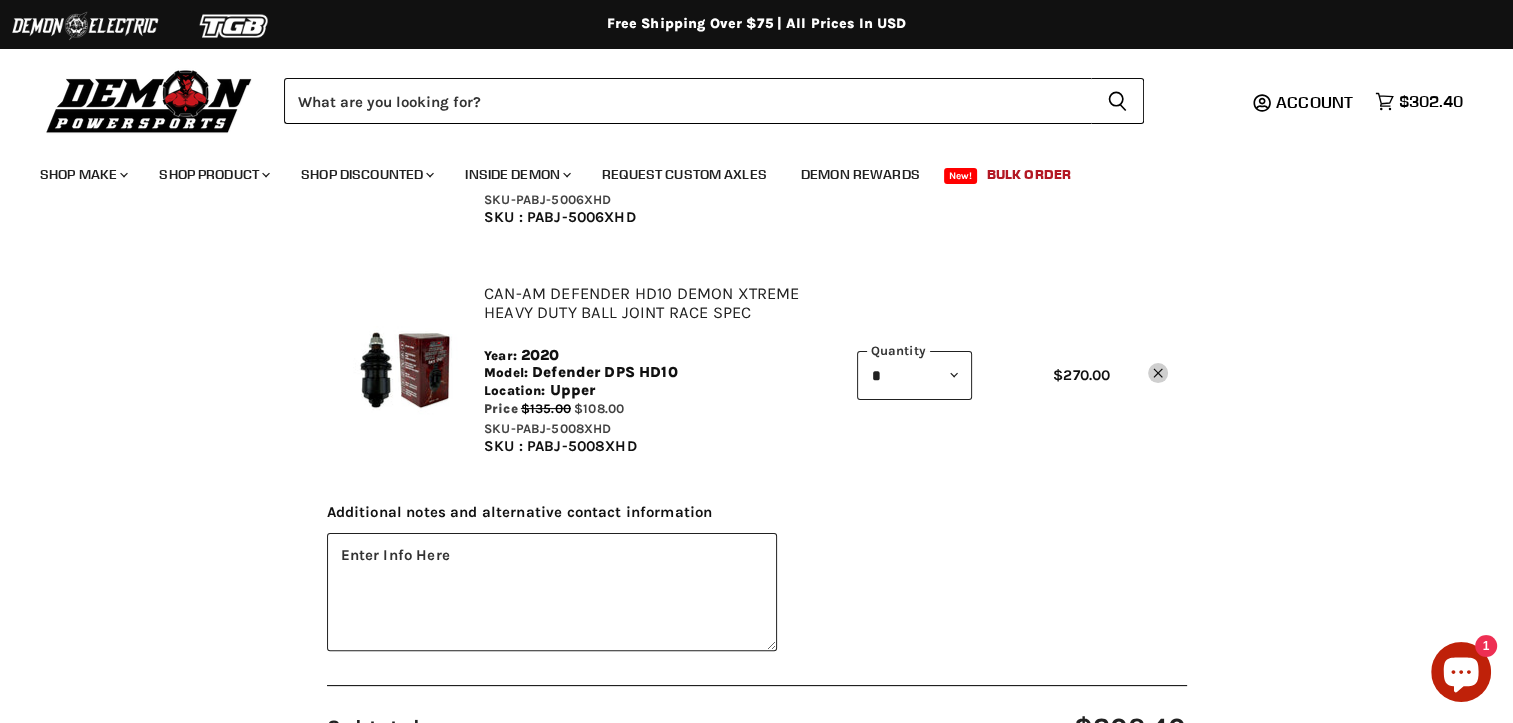 scroll, scrollTop: 222, scrollLeft: 0, axis: vertical 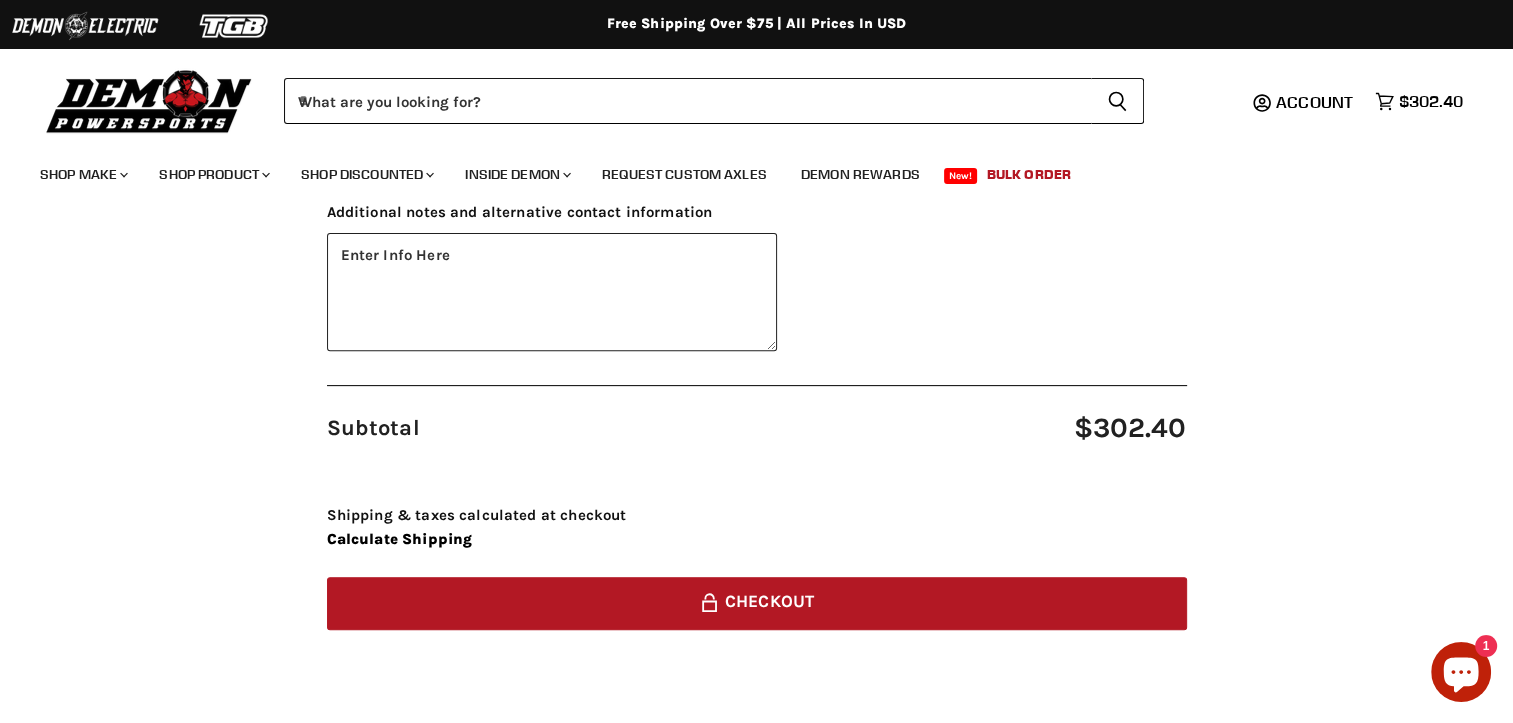click on "Your cart
Subtotal
$302.40
Lock icon
Checkout
Can-Am Defender HD10 Demon Xtreme Heavy Duty Ball Joint Race Spec
Year:
2020
Model:
Defender DPS HD10
Location:
Lower
*" at bounding box center [756, 205] 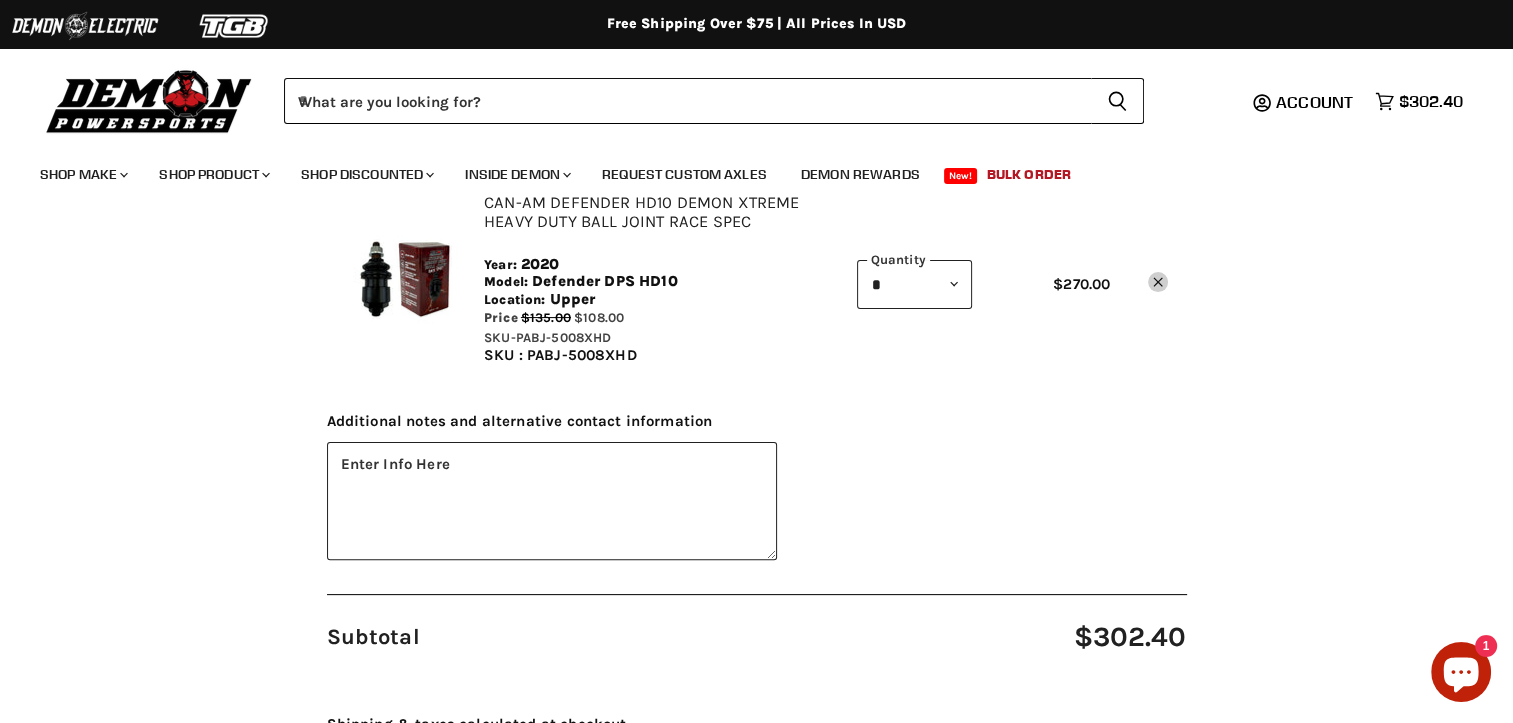 scroll, scrollTop: 400, scrollLeft: 0, axis: vertical 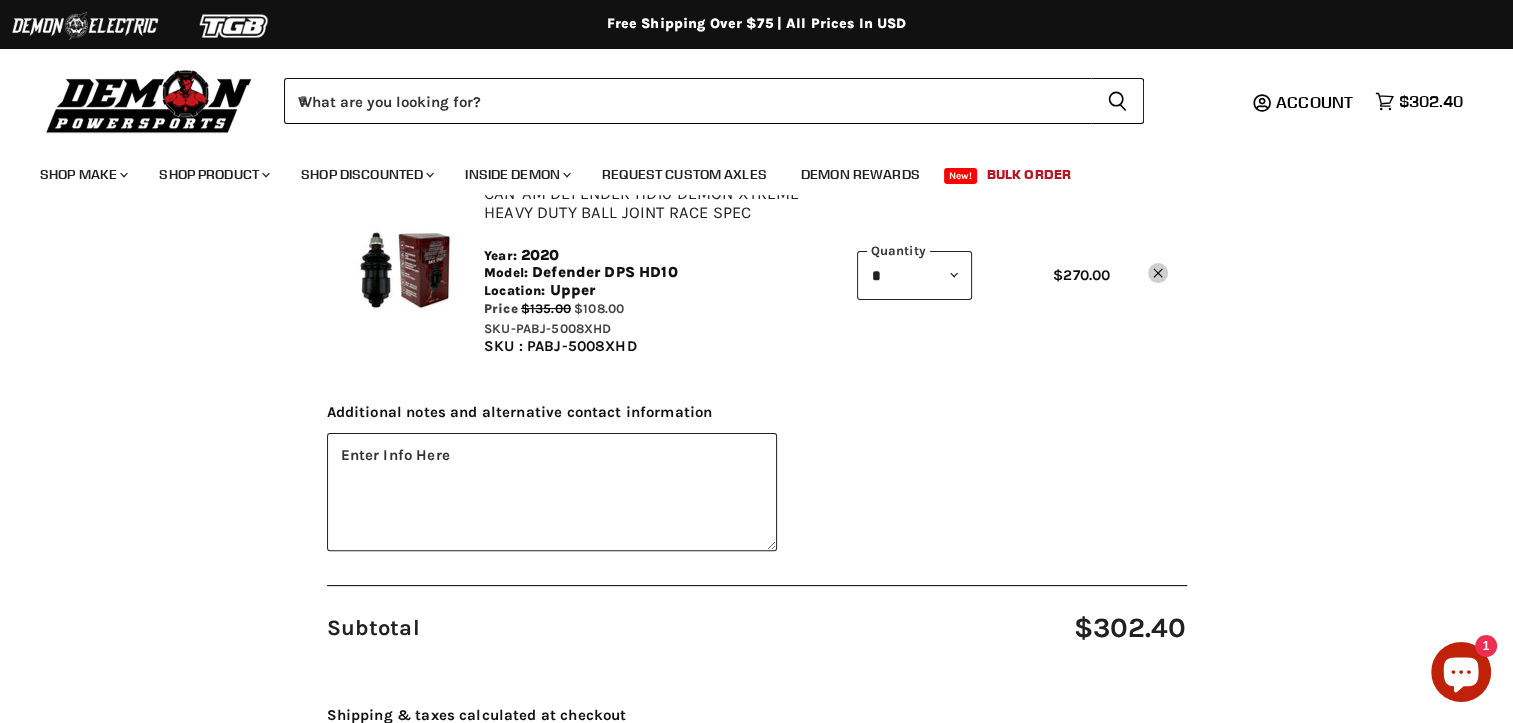 click on "Additional notes and alternative contact information
Enter Info Here" at bounding box center [757, 479] 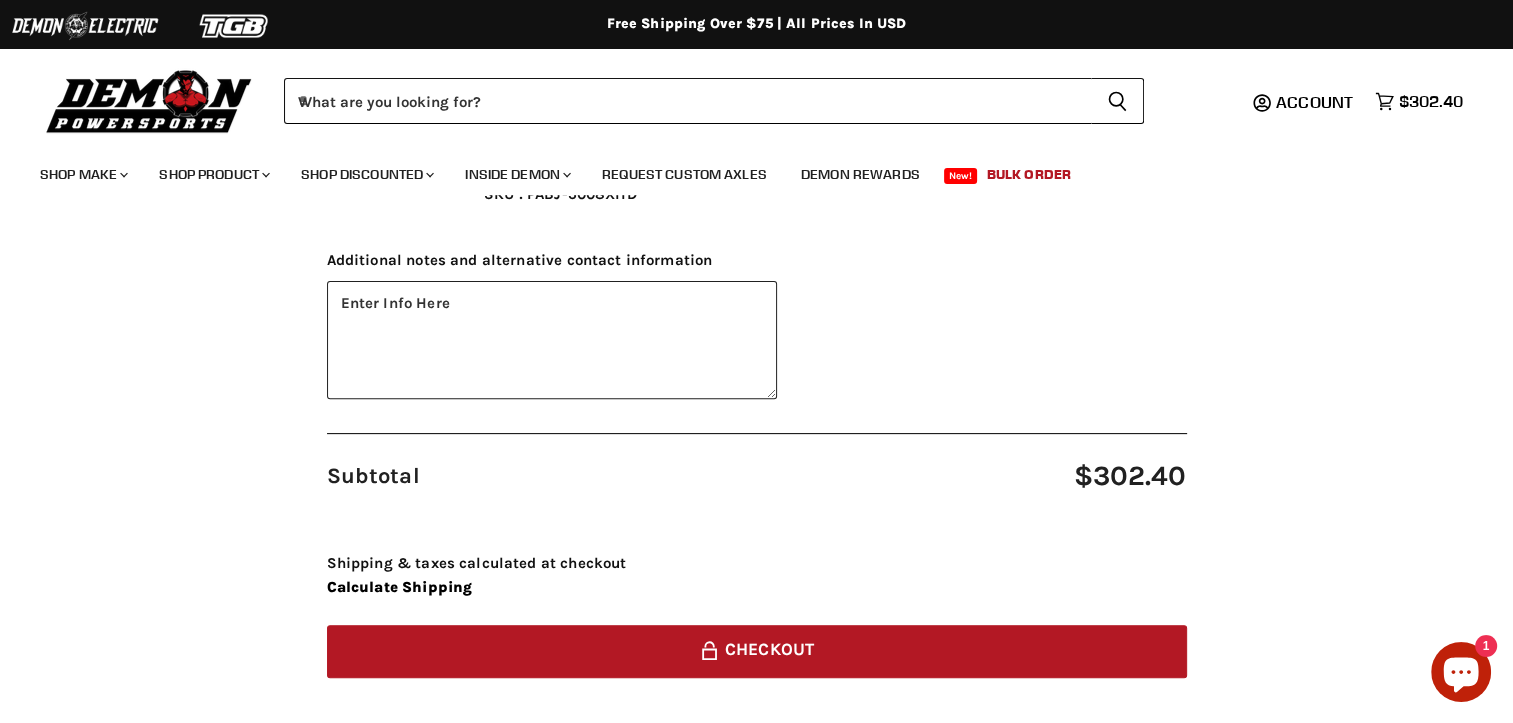scroll, scrollTop: 800, scrollLeft: 0, axis: vertical 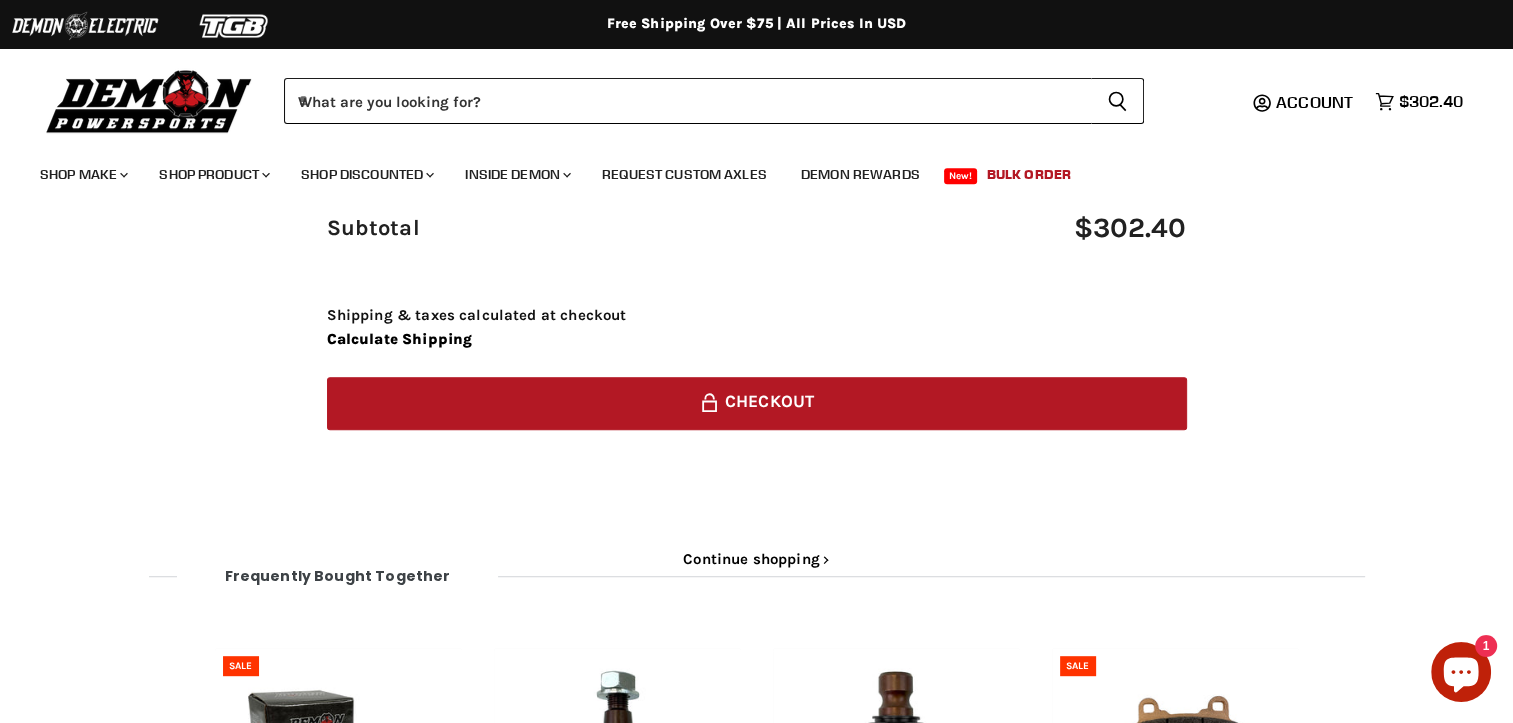 click on "Your cart
Subtotal
$302.40
Lock icon
Checkout
Can-Am Defender HD10 Demon Xtreme Heavy Duty Ball Joint Race Spec
Year:
2020
Model:
Defender DPS HD10
Location:
Lower
*" at bounding box center (756, 5) 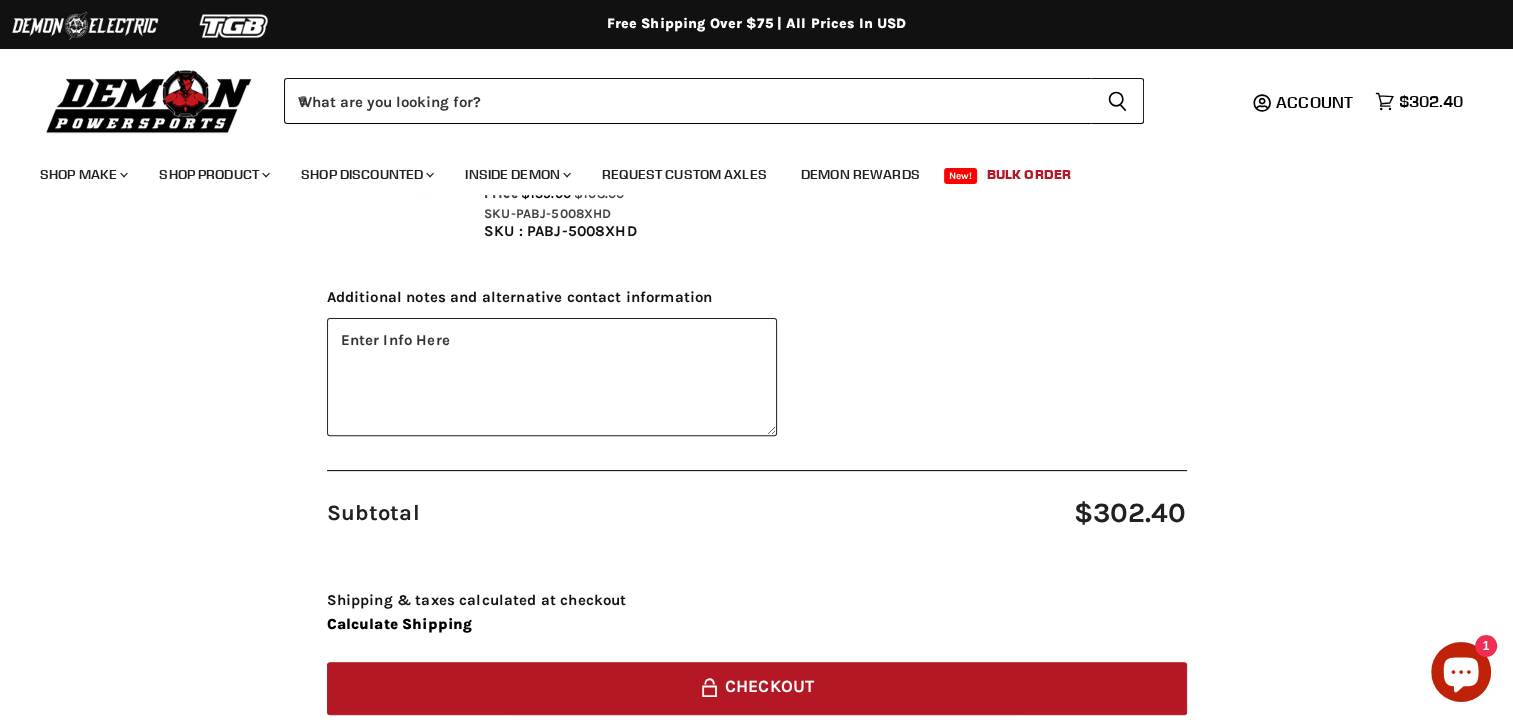 scroll, scrollTop: 900, scrollLeft: 0, axis: vertical 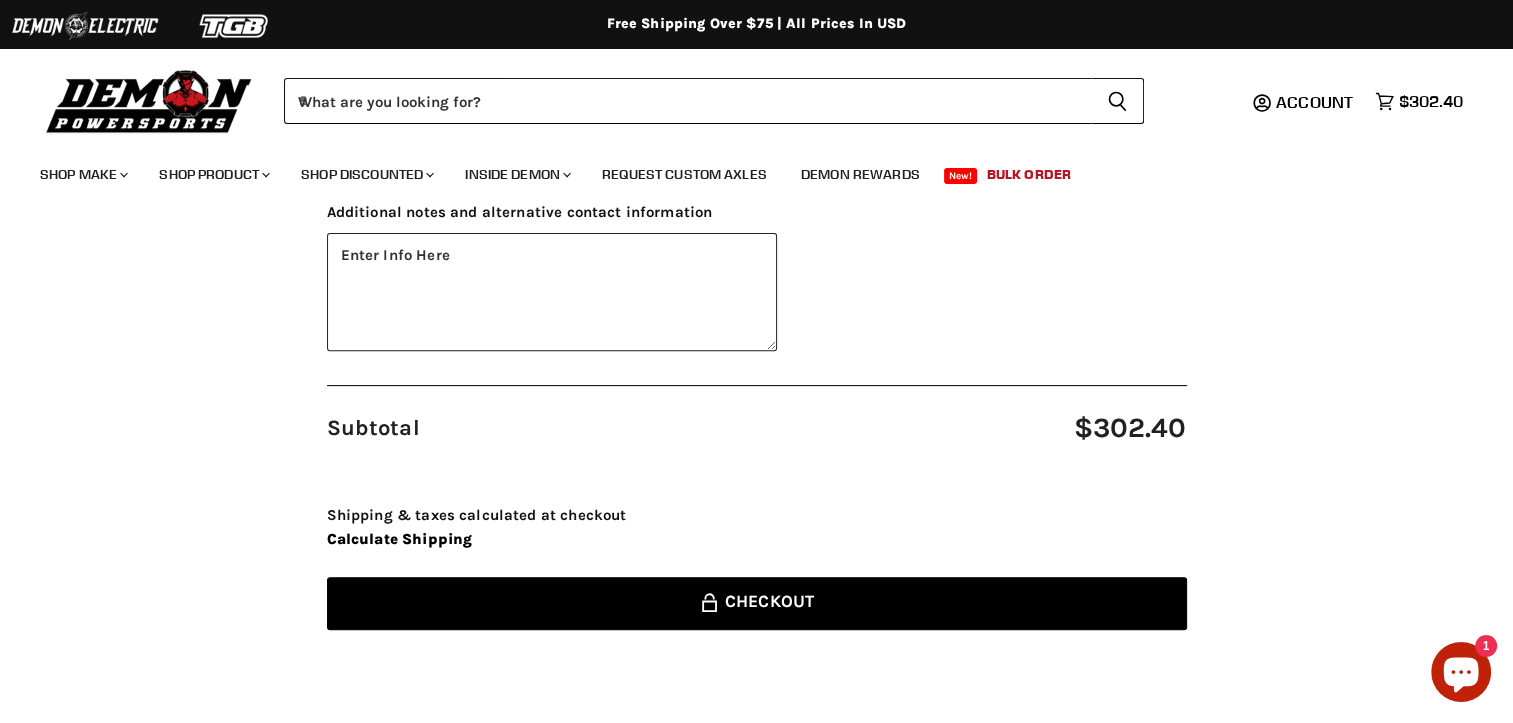 click on "Lock icon
Checkout" at bounding box center (757, 603) 